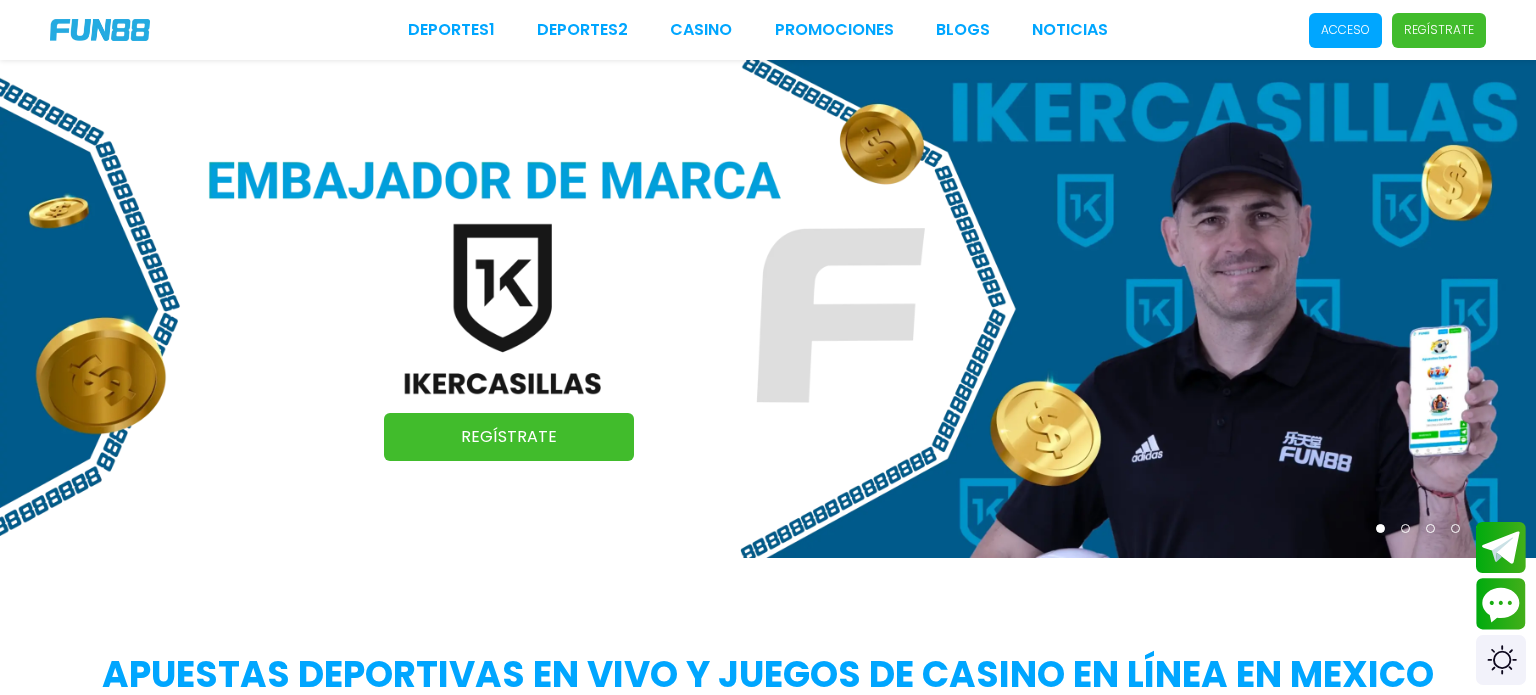 click on "Acceso" at bounding box center (1345, 30) 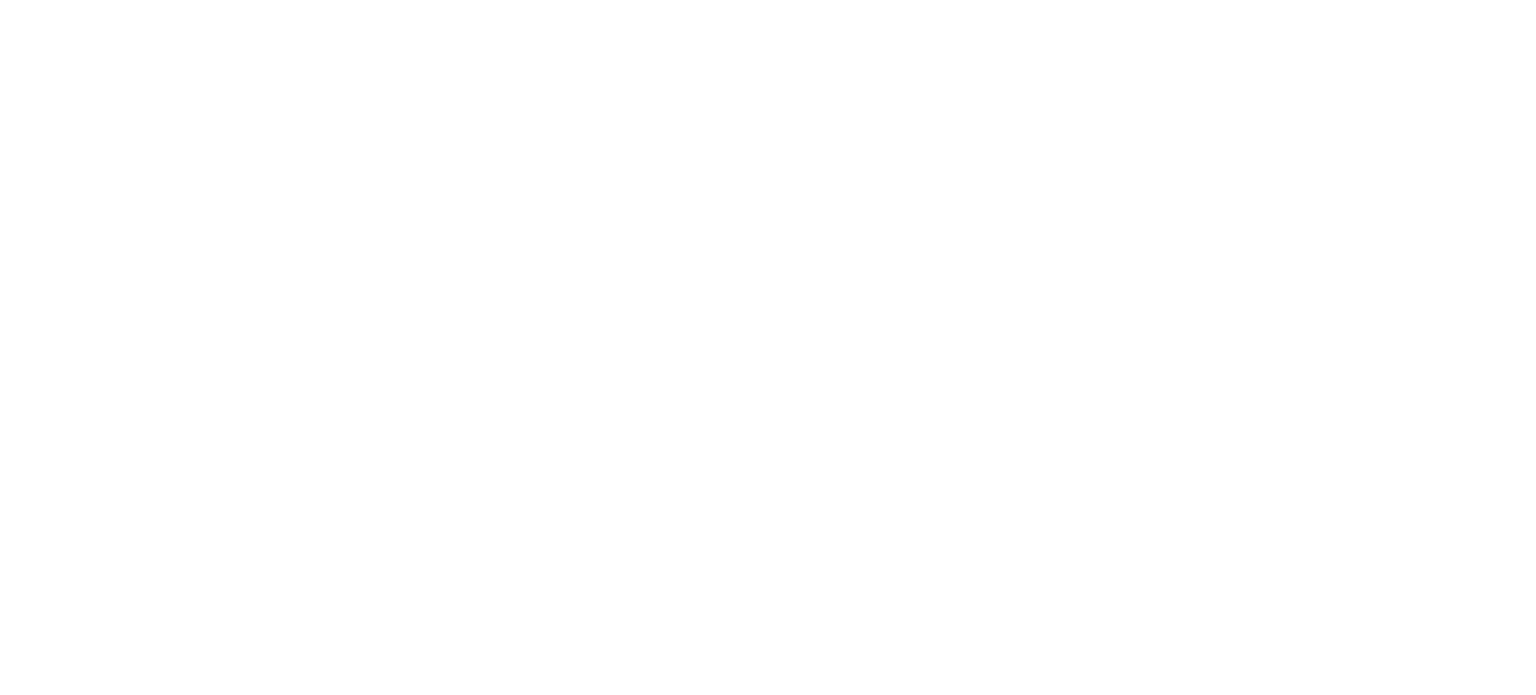 scroll, scrollTop: 0, scrollLeft: 0, axis: both 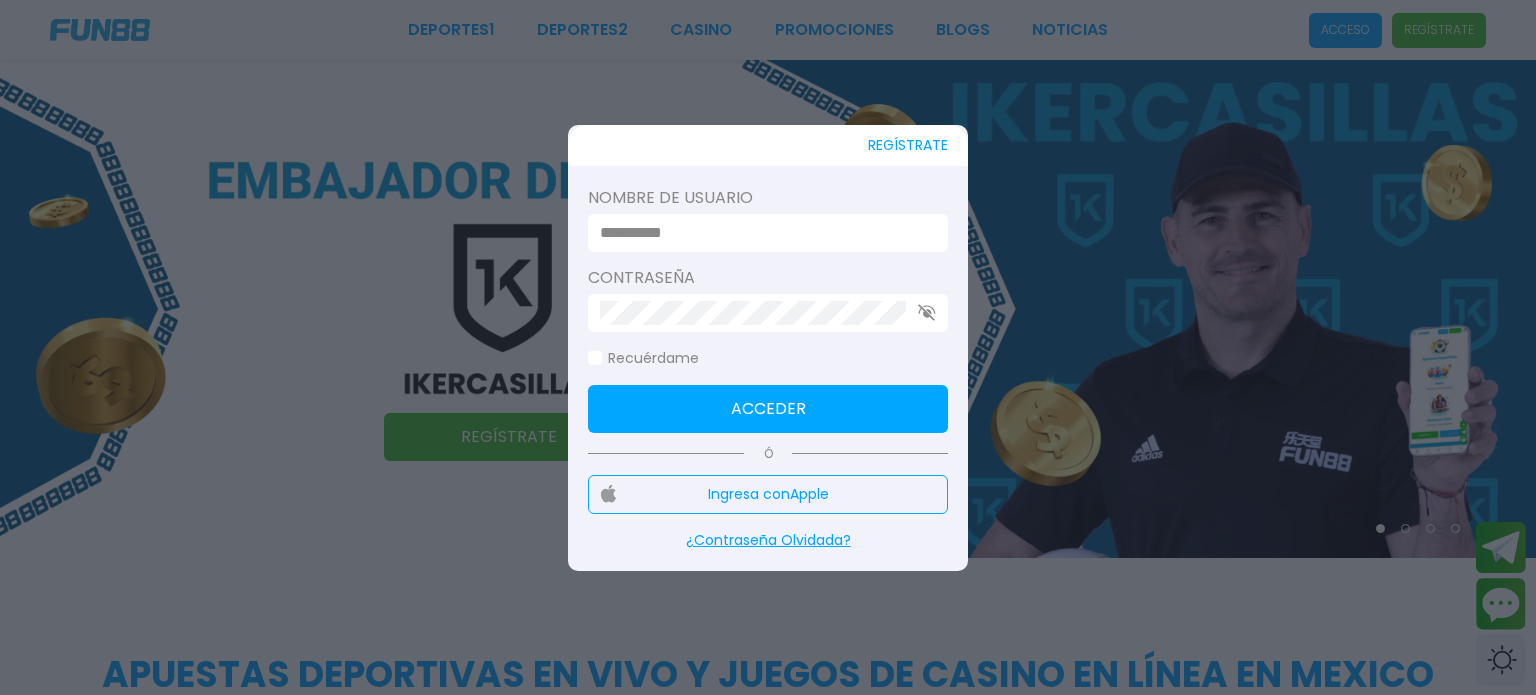 type on "******" 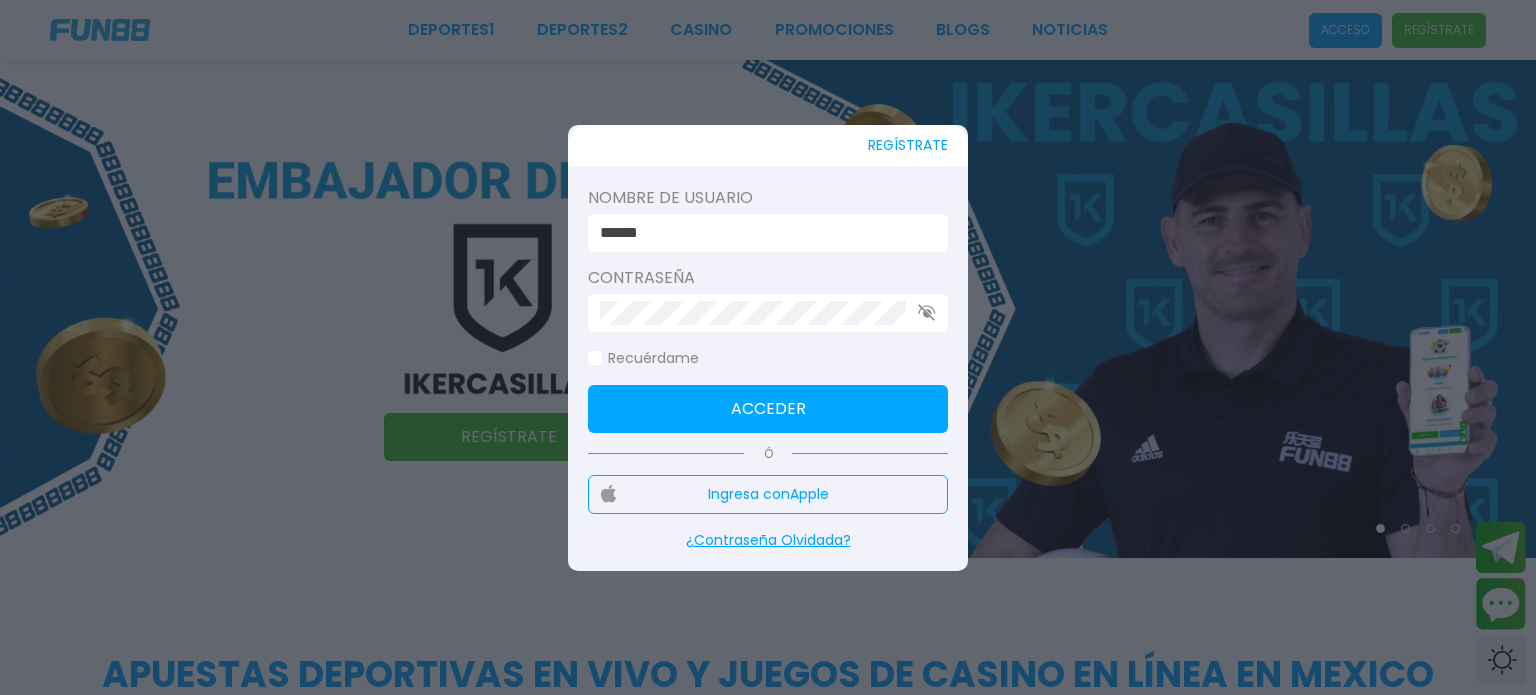 click on "******" at bounding box center (762, 233) 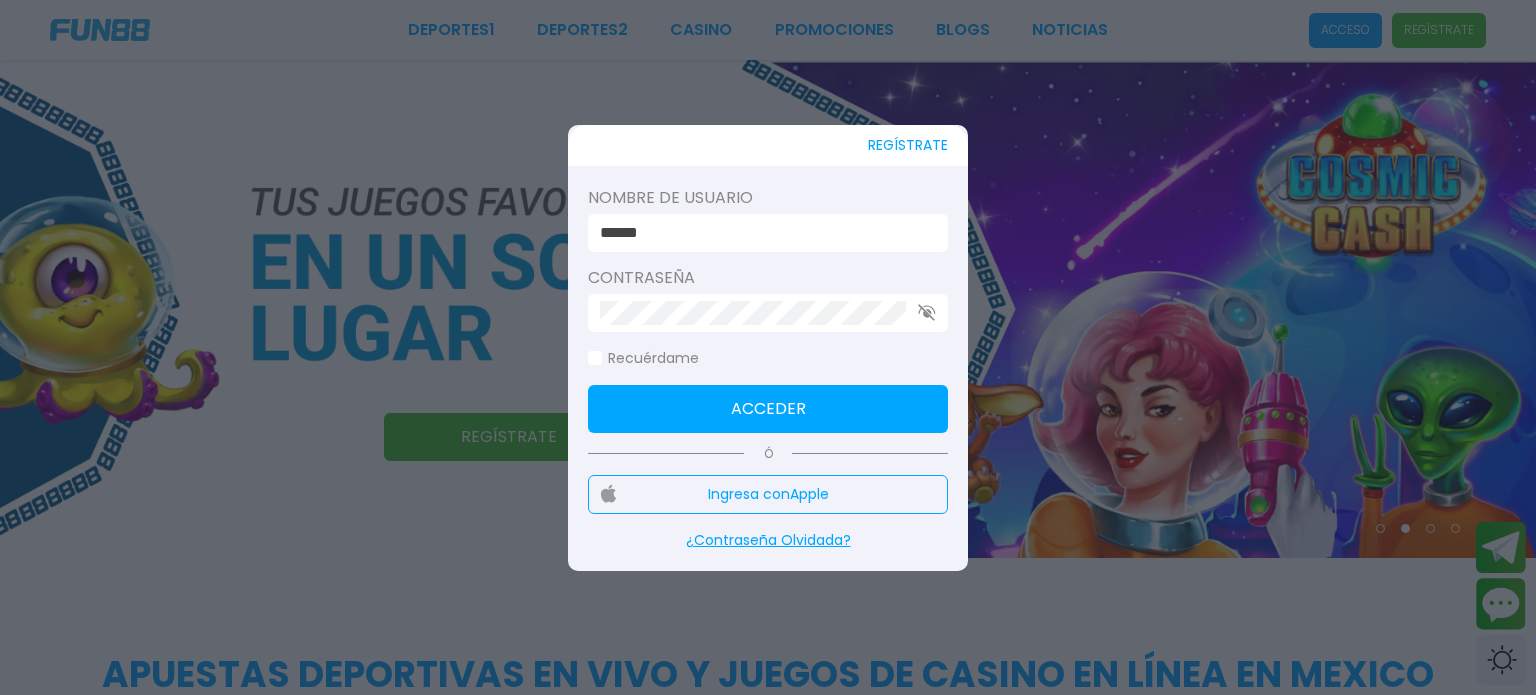 click on "Acceder" at bounding box center (768, 409) 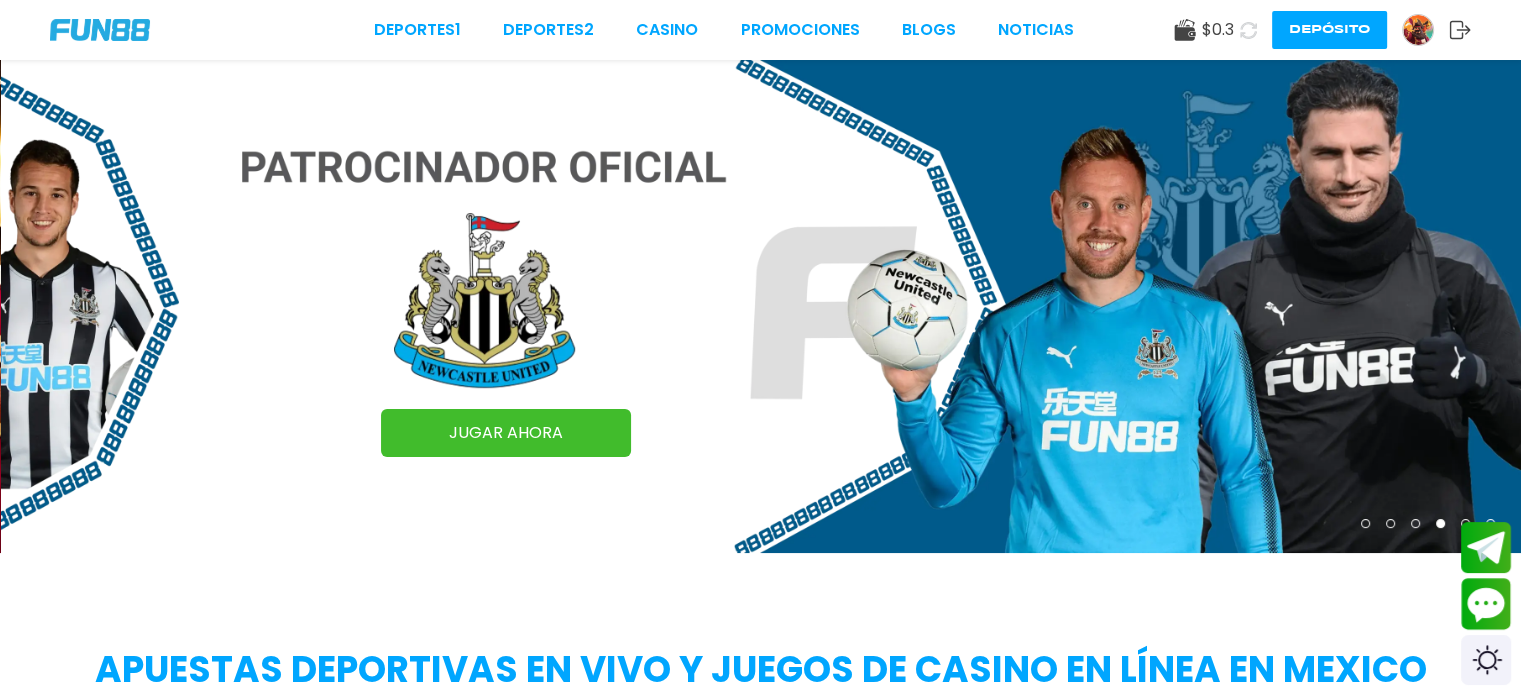 click at bounding box center [1248, 30] 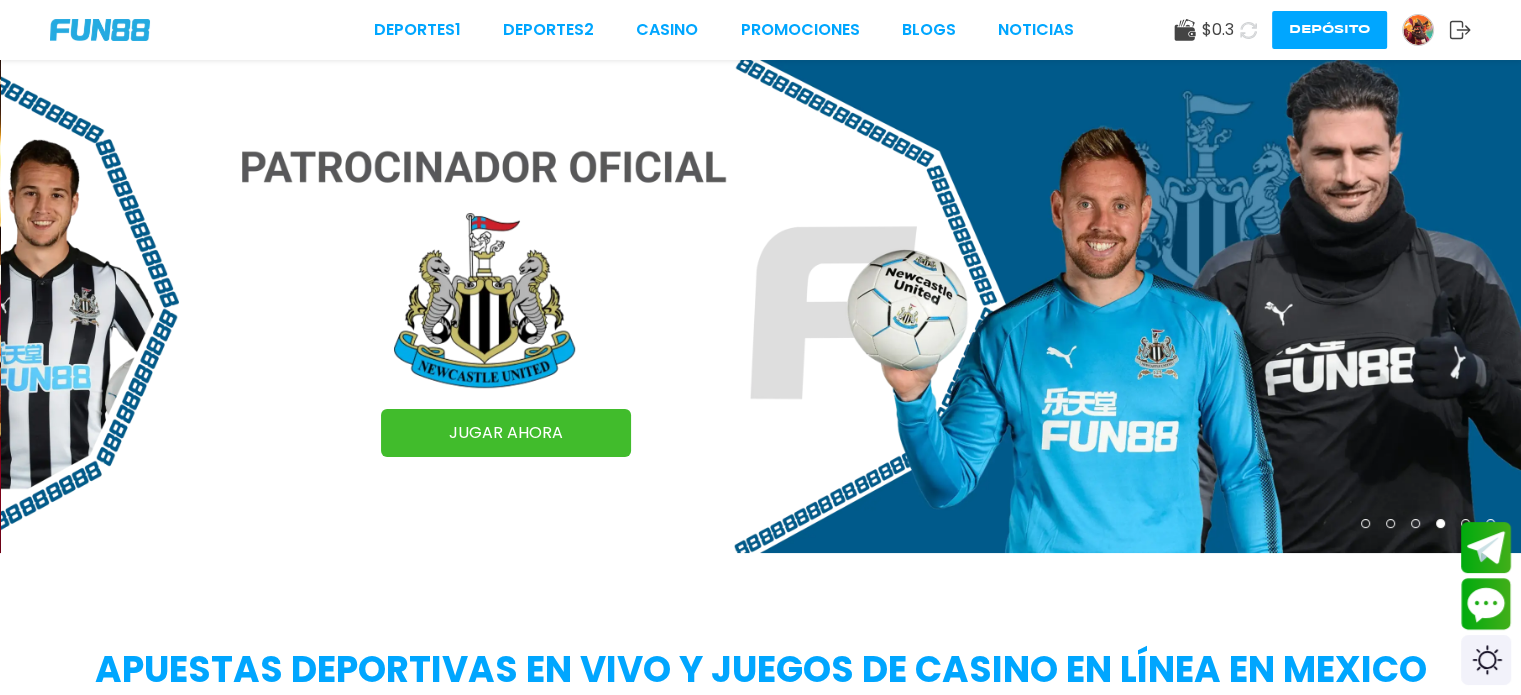 click on "$ 0.3 Depósito" at bounding box center [1322, 30] 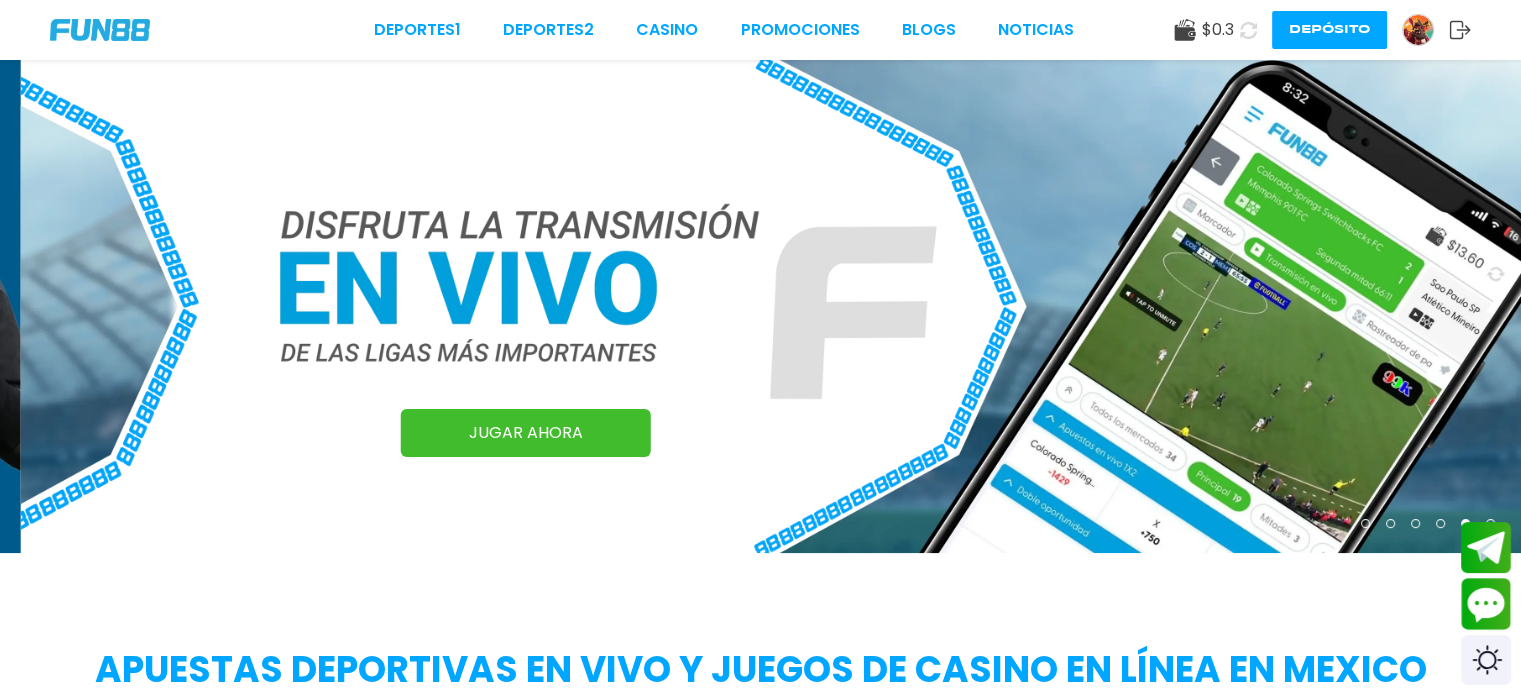 click on "$ 0.3" at bounding box center (1204, 30) 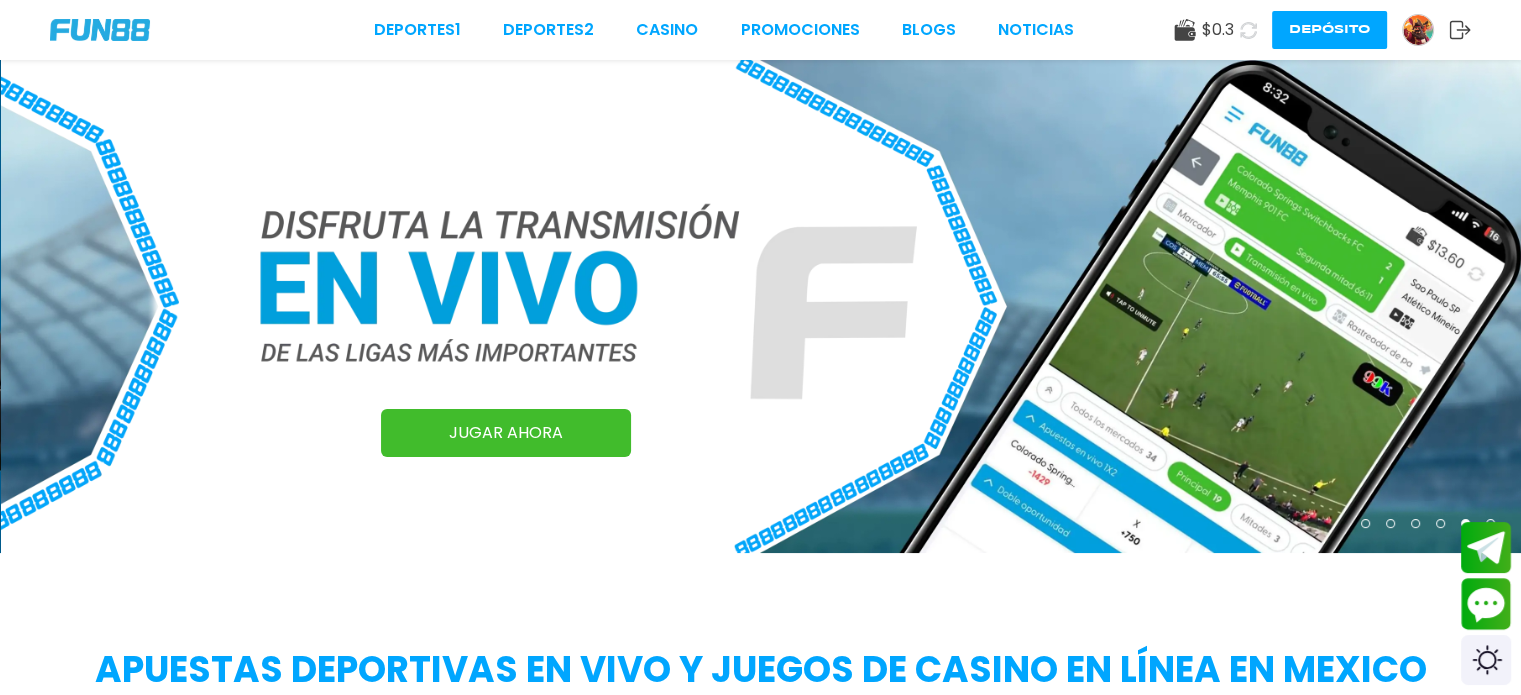click at bounding box center [1418, 30] 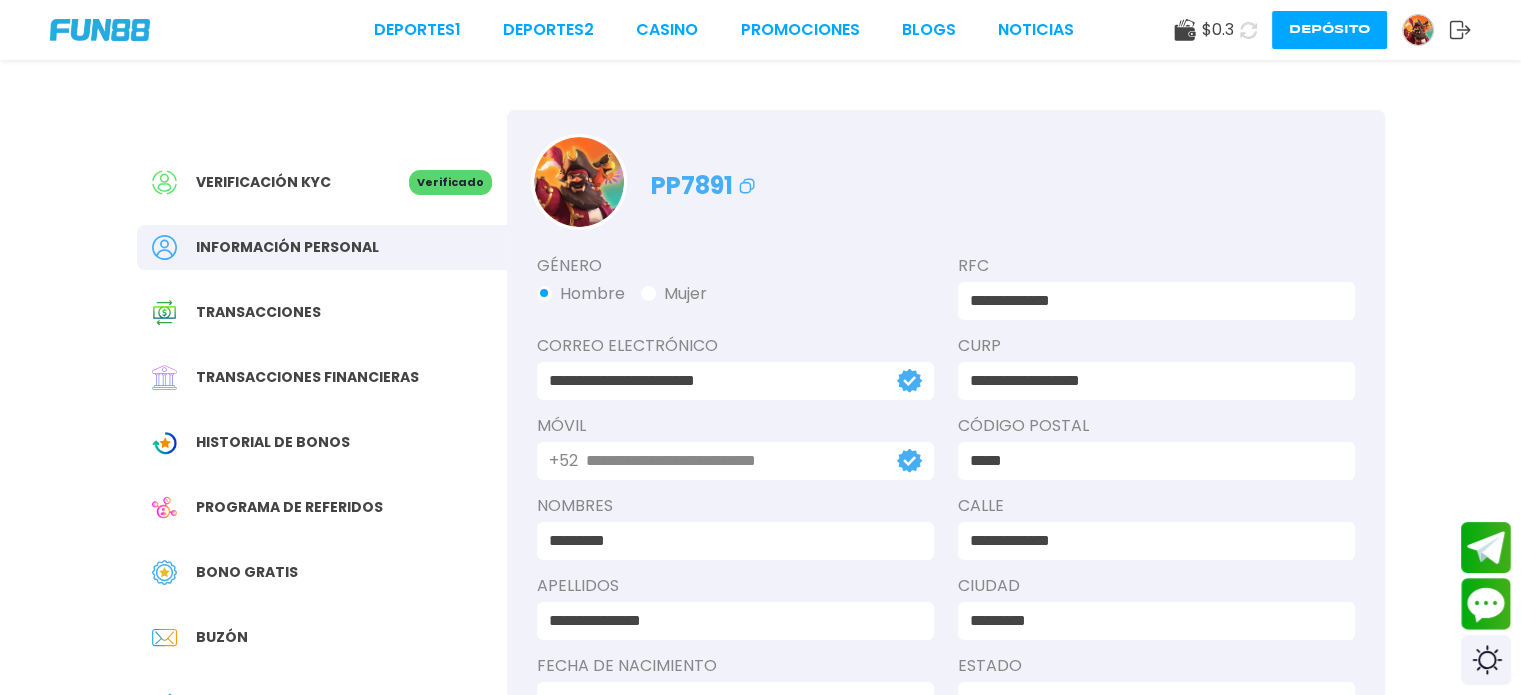 click on "Bono Gratis" at bounding box center [247, 572] 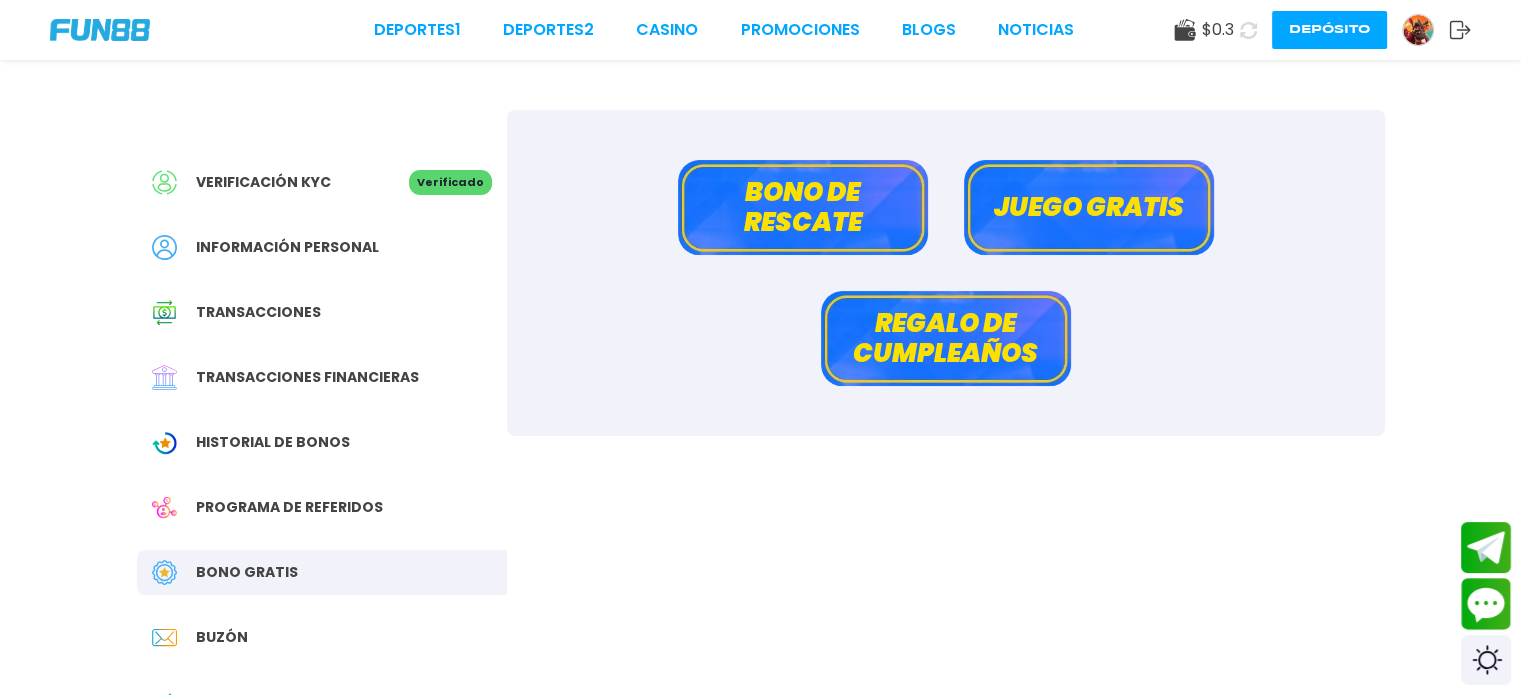 click on "Regalo de cumpleaños" at bounding box center [946, 338] 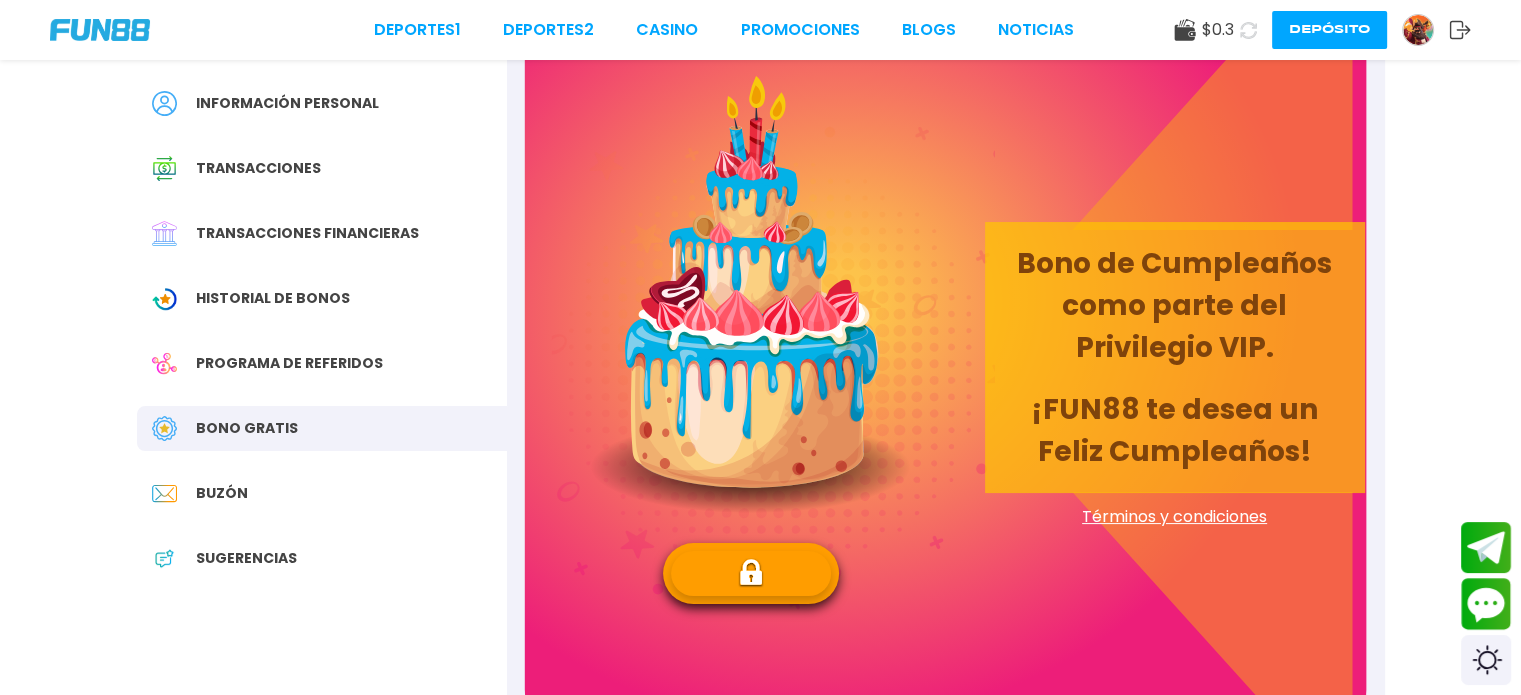 scroll, scrollTop: 195, scrollLeft: 0, axis: vertical 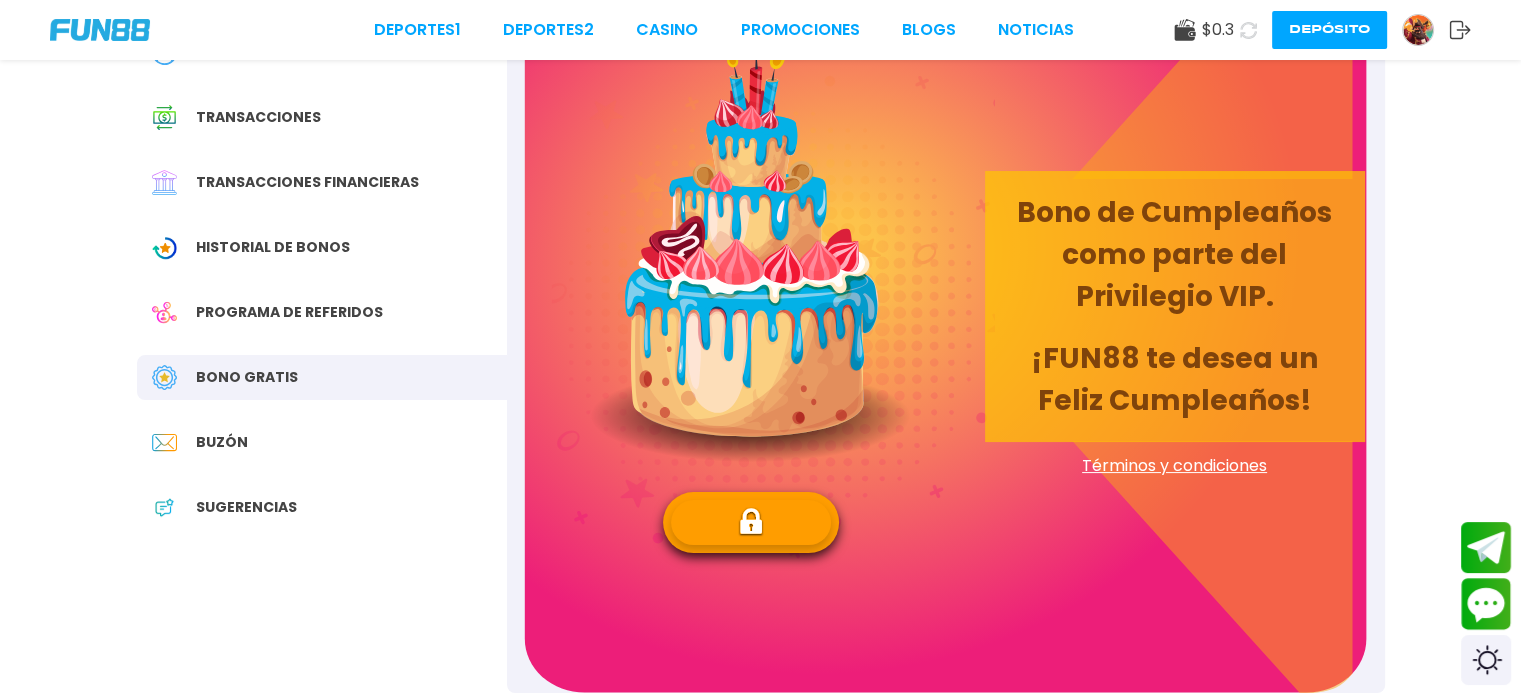 click at bounding box center (751, 522) 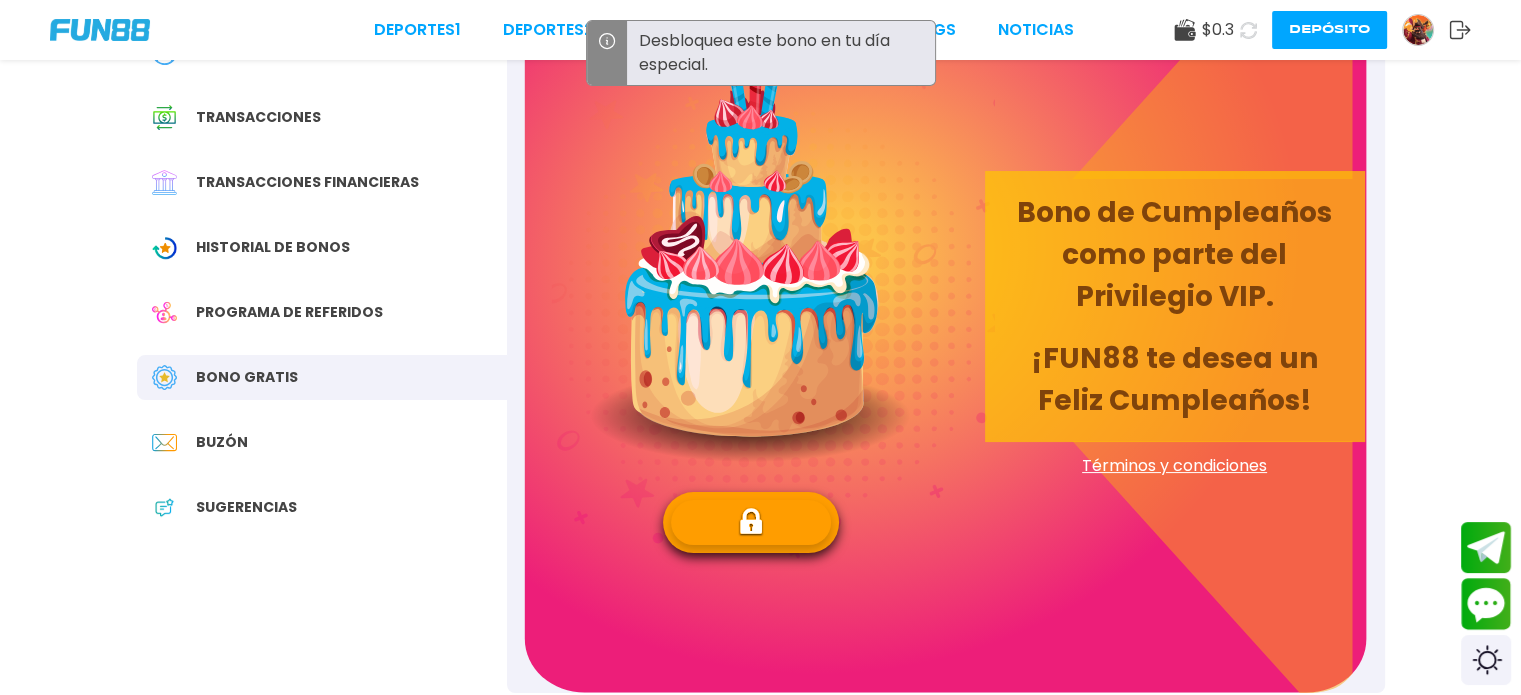 click at bounding box center [751, 522] 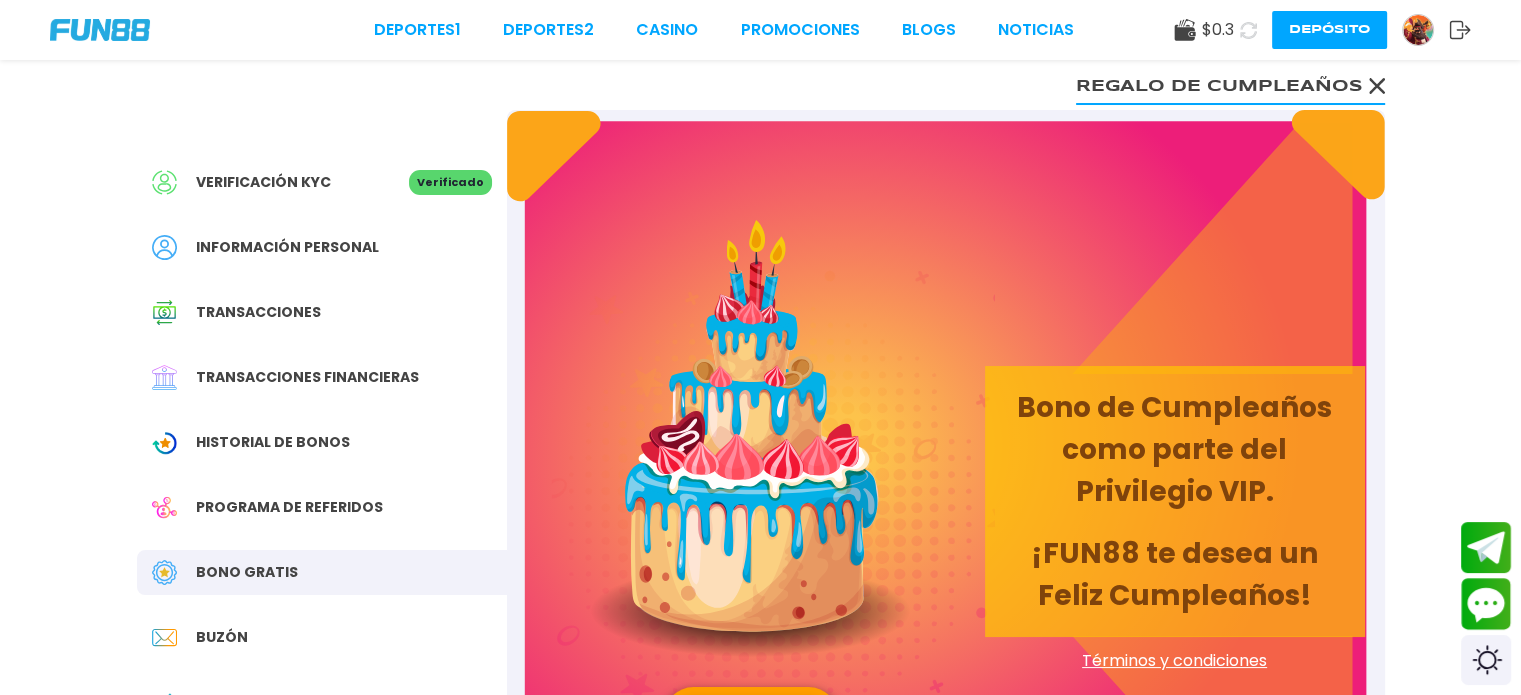 click on "Bono Gratis" at bounding box center [322, 572] 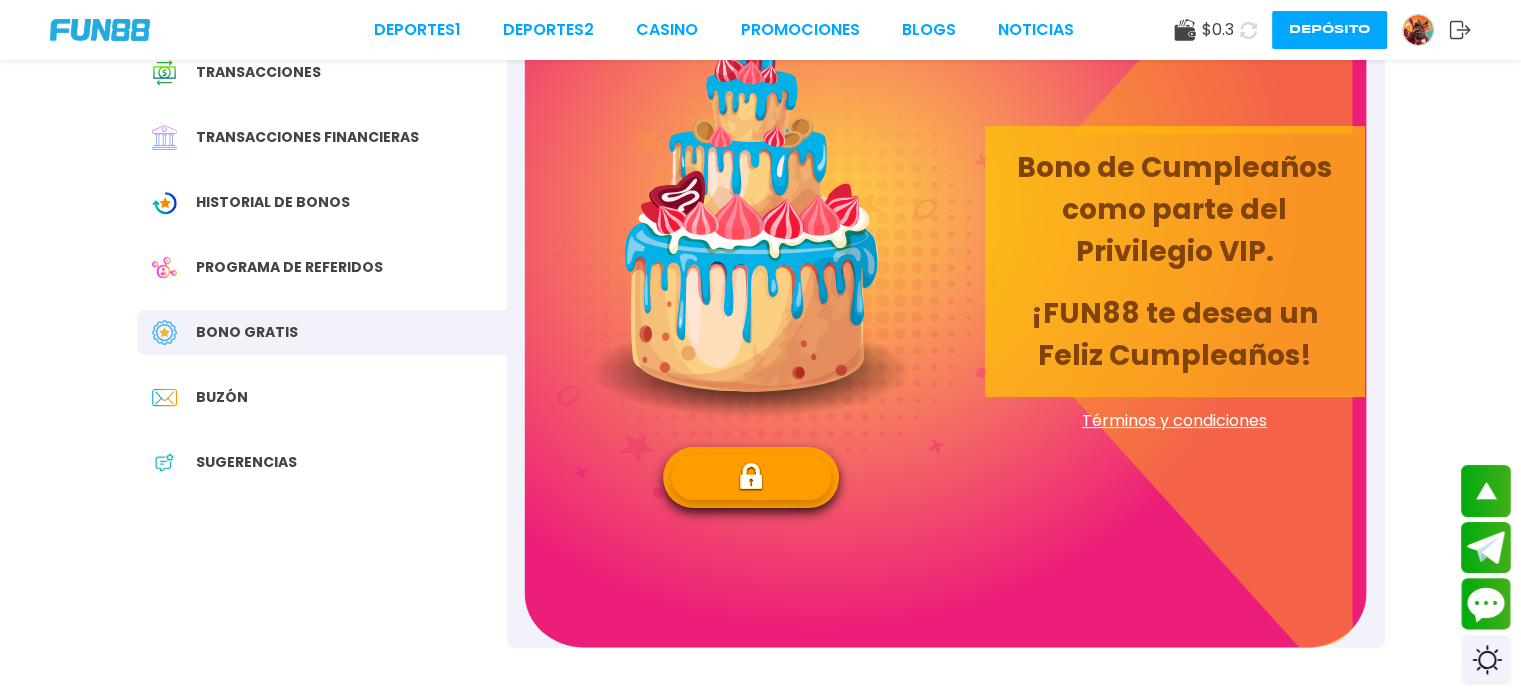 click on "Sugerencias" at bounding box center (322, 462) 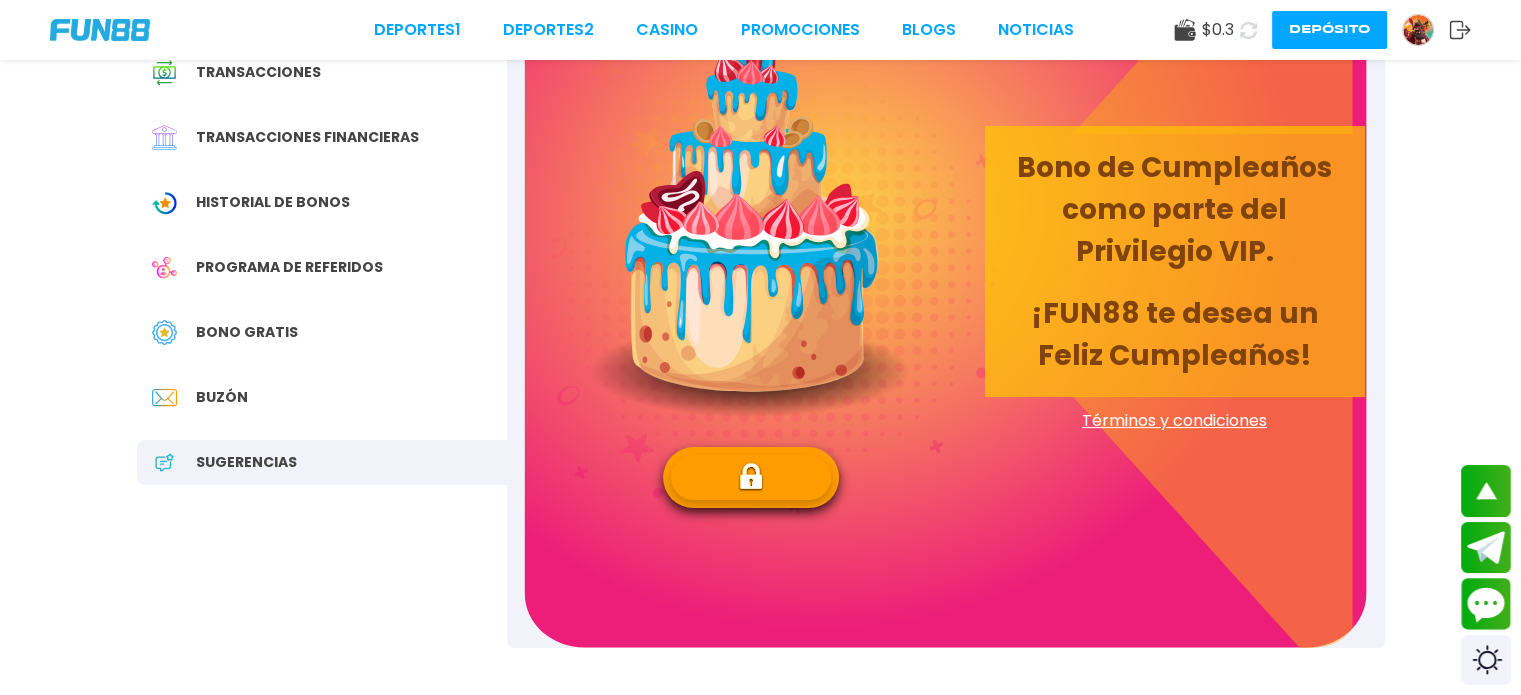 click on "Buzón" at bounding box center (322, 397) 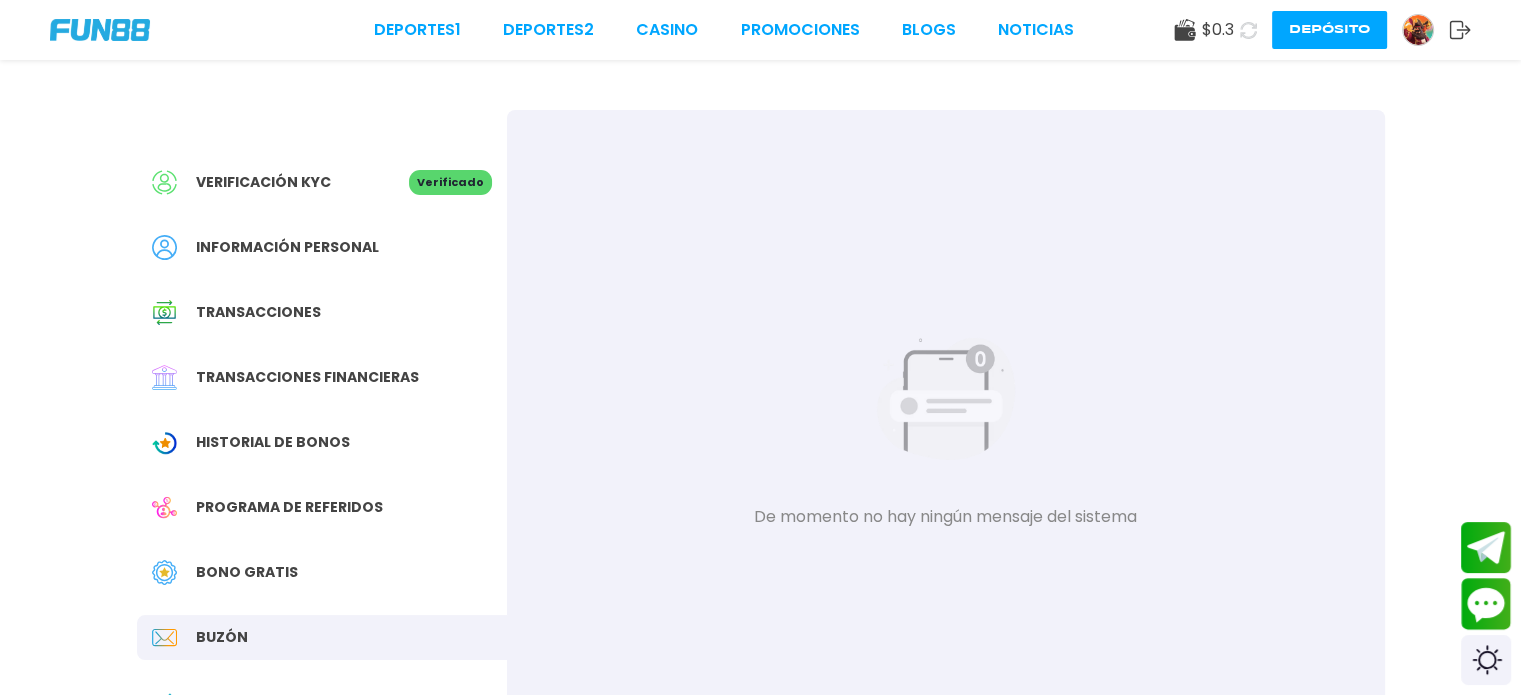 click on "Bono Gratis" at bounding box center (322, 572) 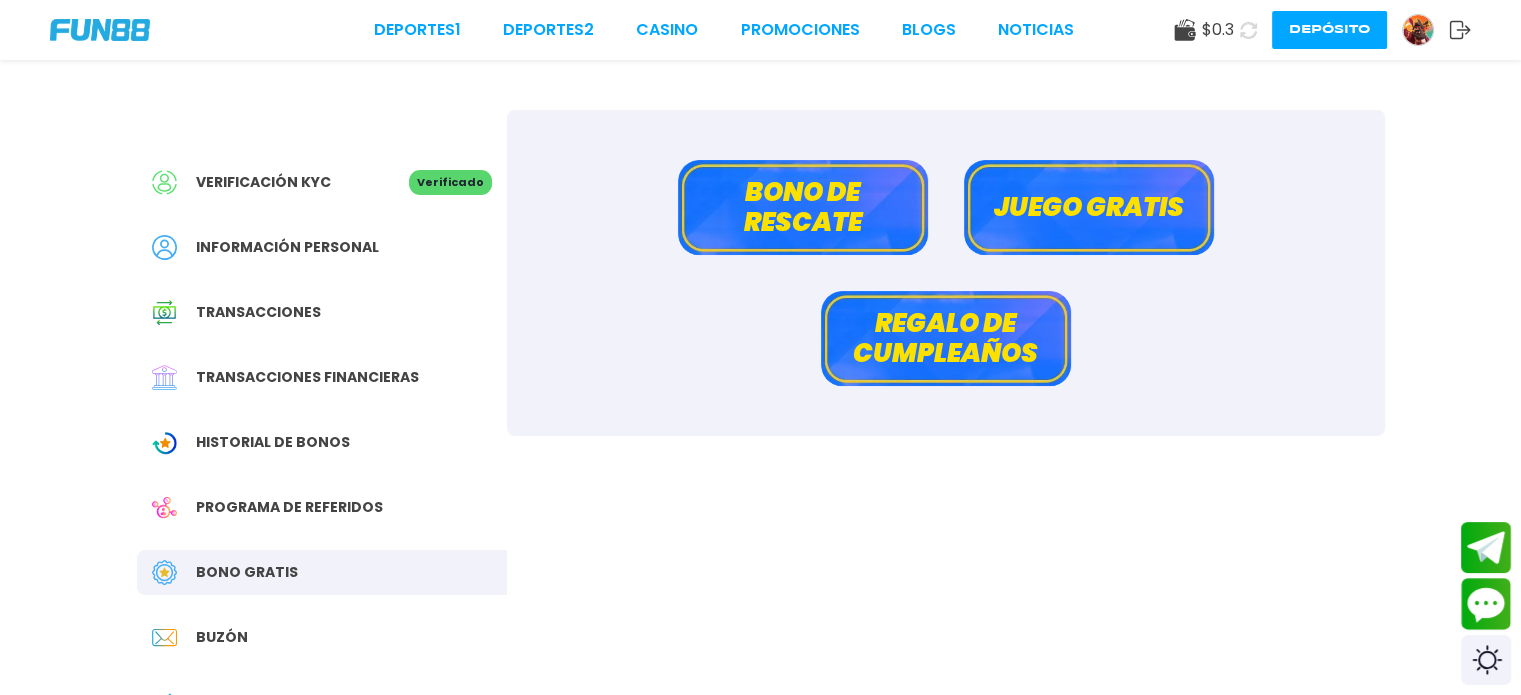 click on "Bono de rescate" at bounding box center (803, 207) 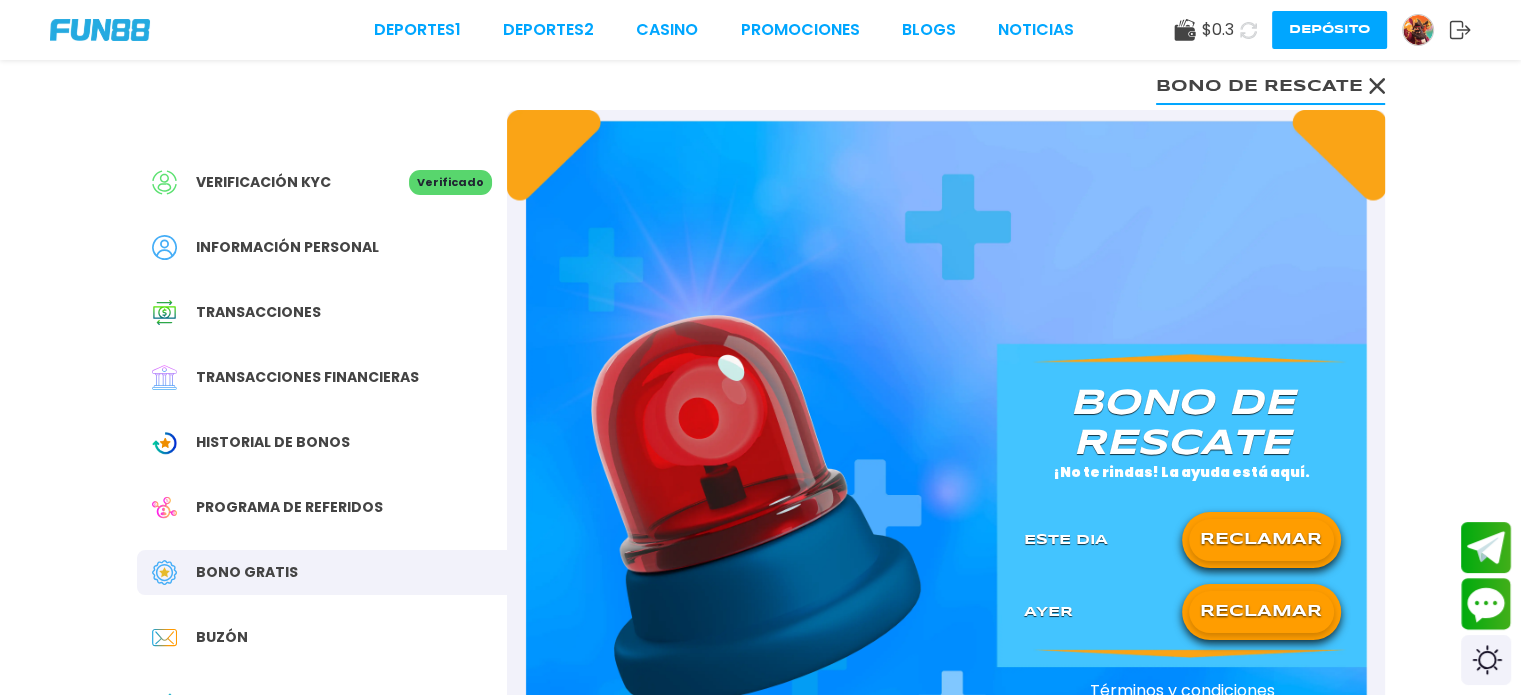 click on "RECLAMAR" at bounding box center (1261, 540) 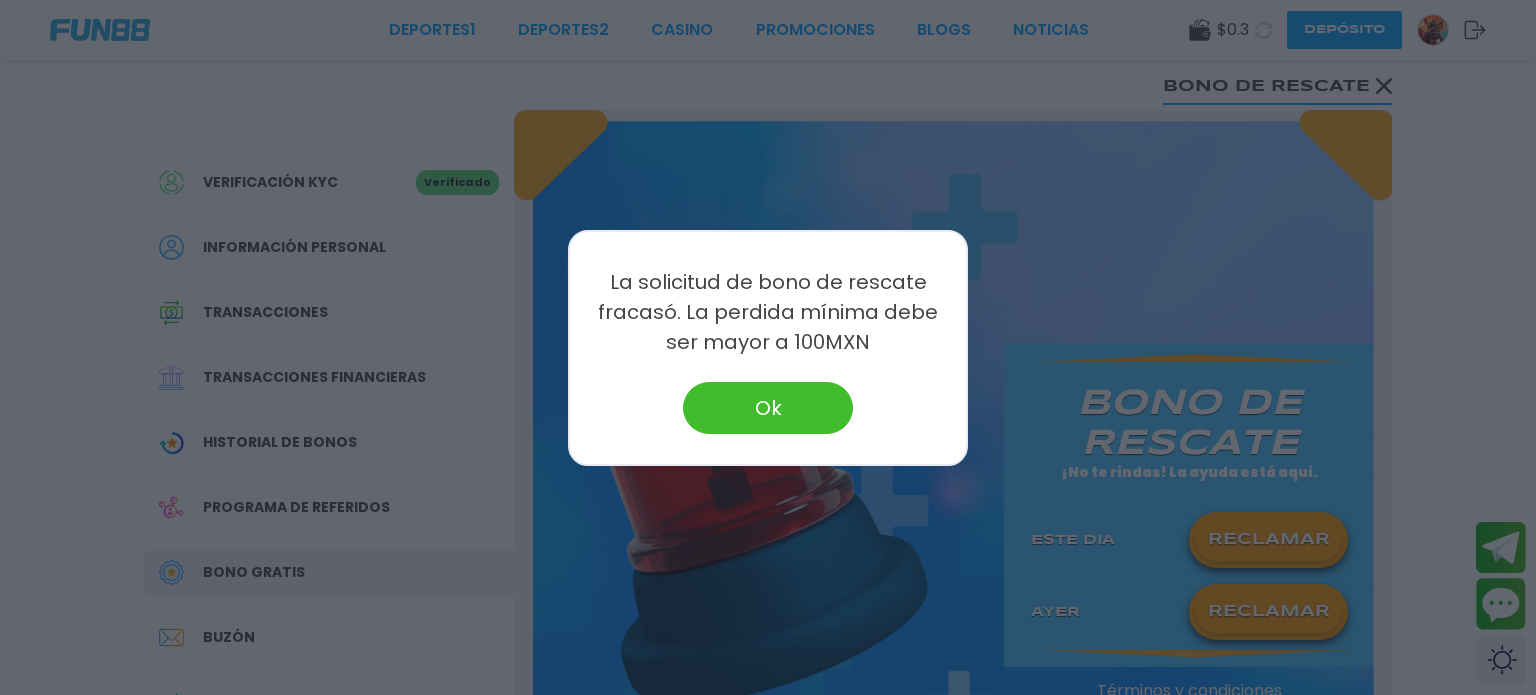 click on "Ok" at bounding box center [768, 408] 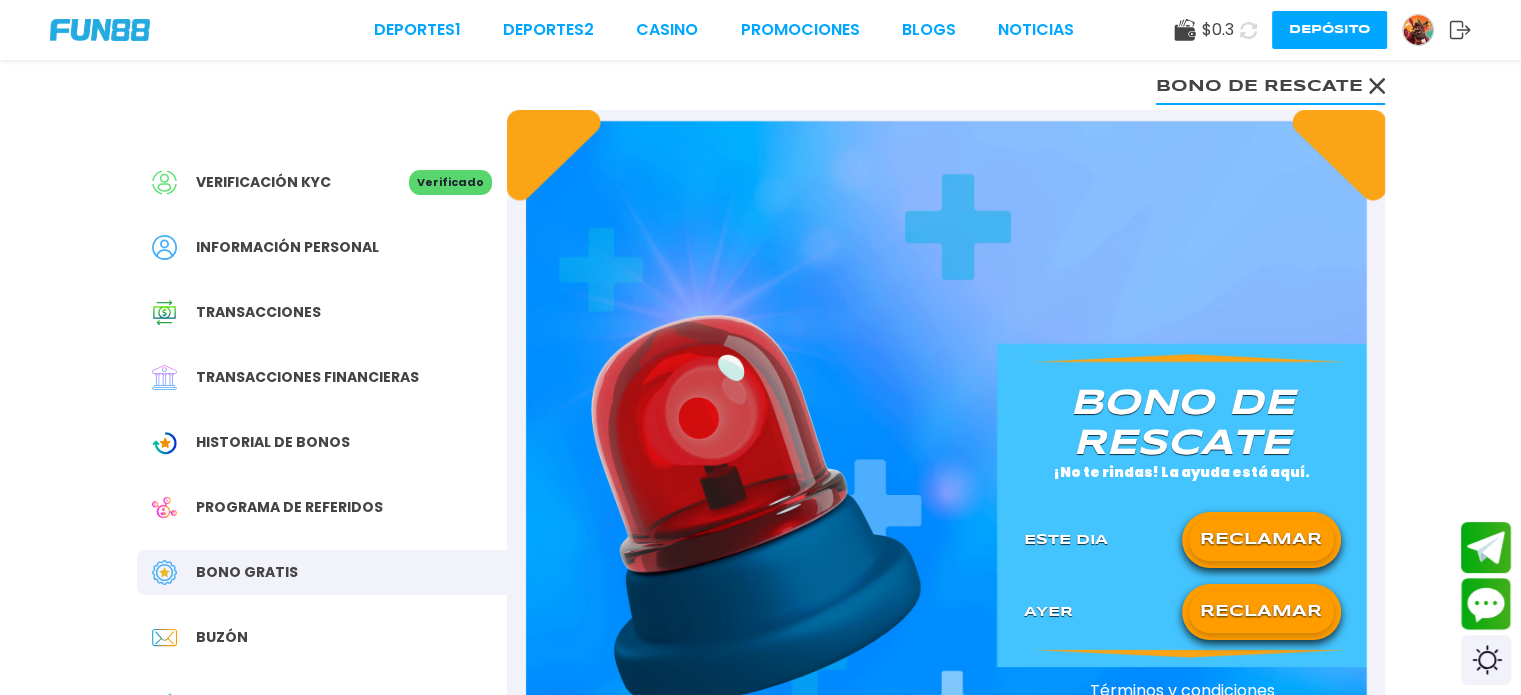 click on "RECLAMAR" at bounding box center [1261, 612] 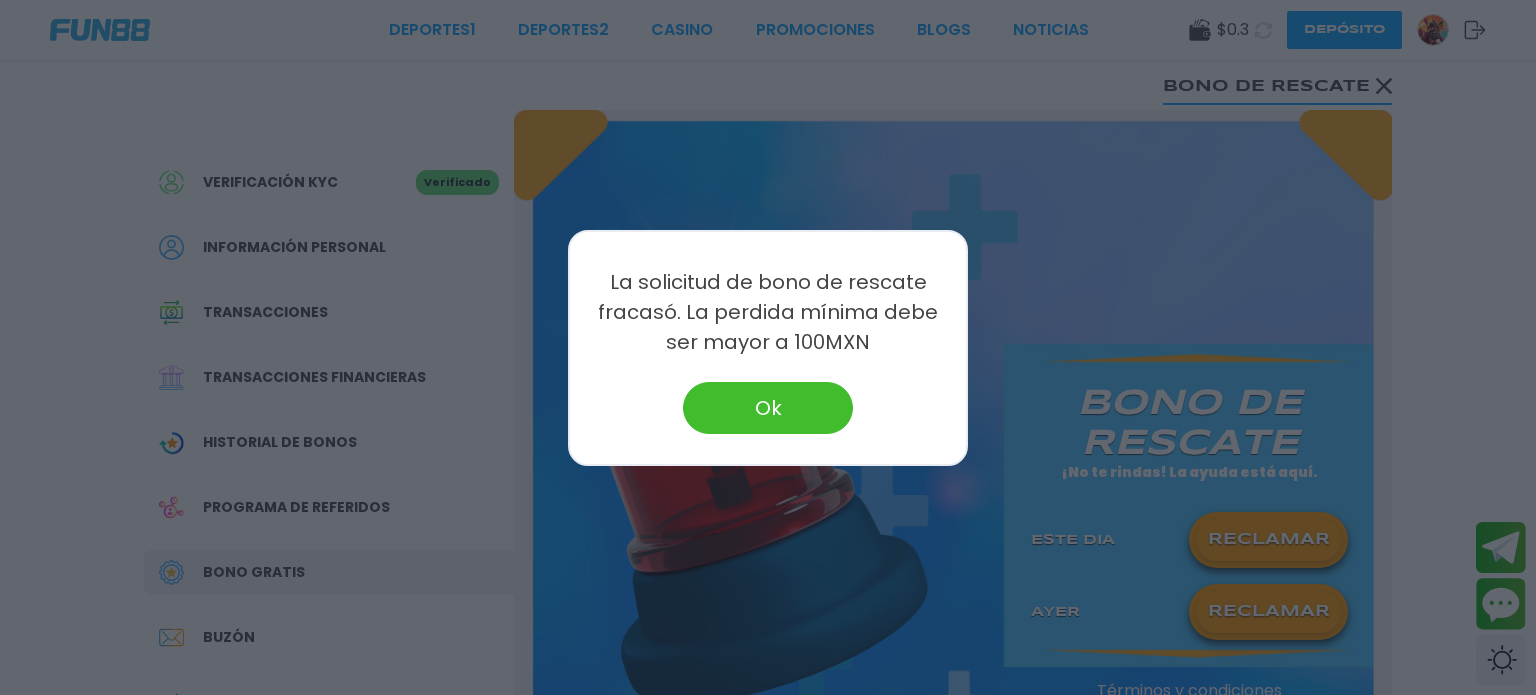 drag, startPoint x: 750, startPoint y: 456, endPoint x: 740, endPoint y: 439, distance: 19.723083 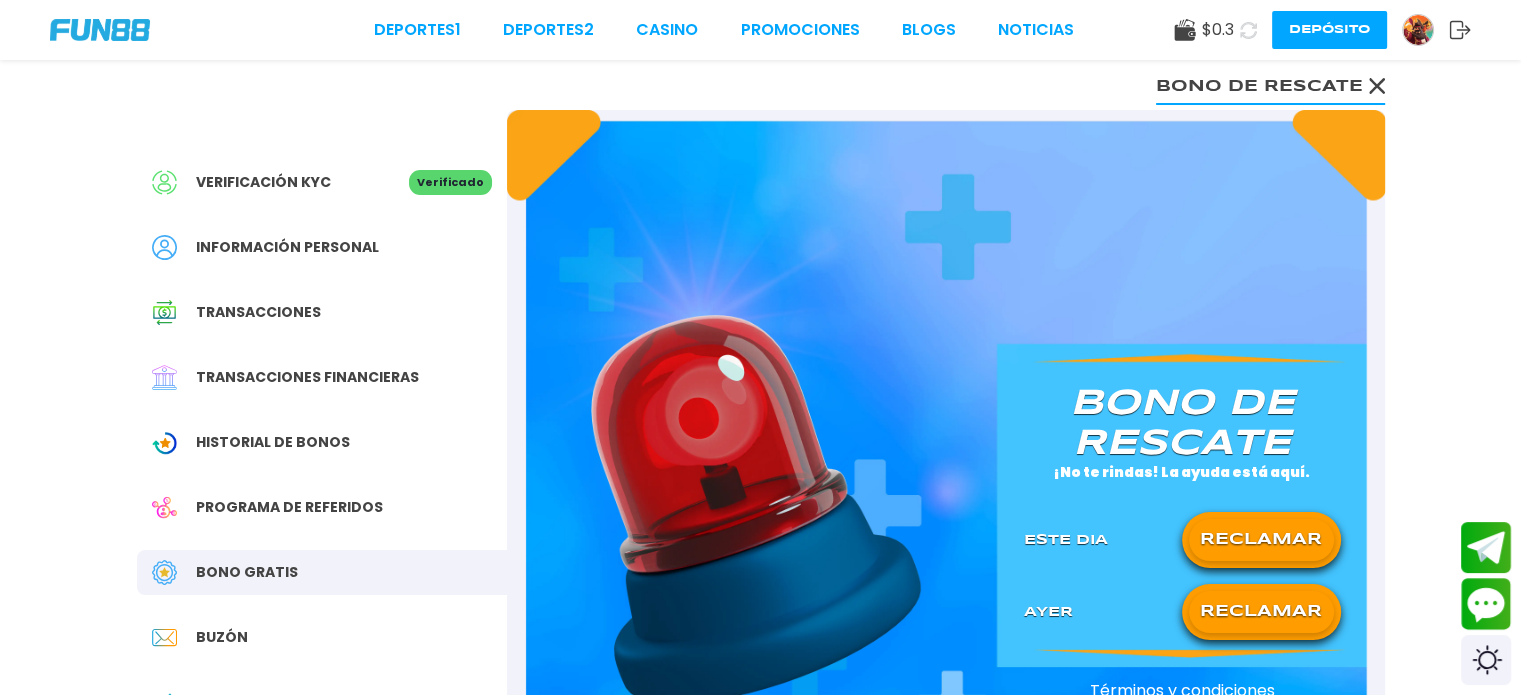 click on "Bono Gratis" at bounding box center [322, 572] 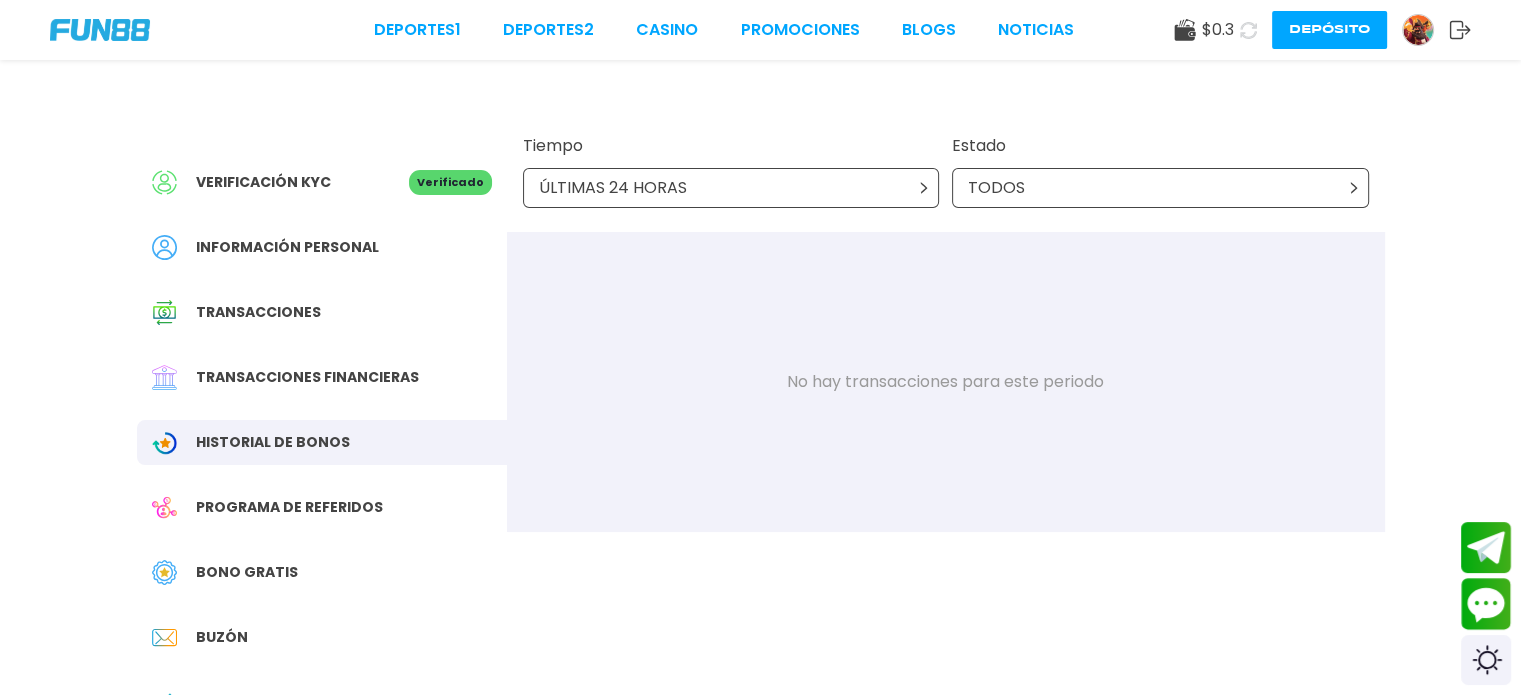 click on "Bono Gratis" at bounding box center (247, 572) 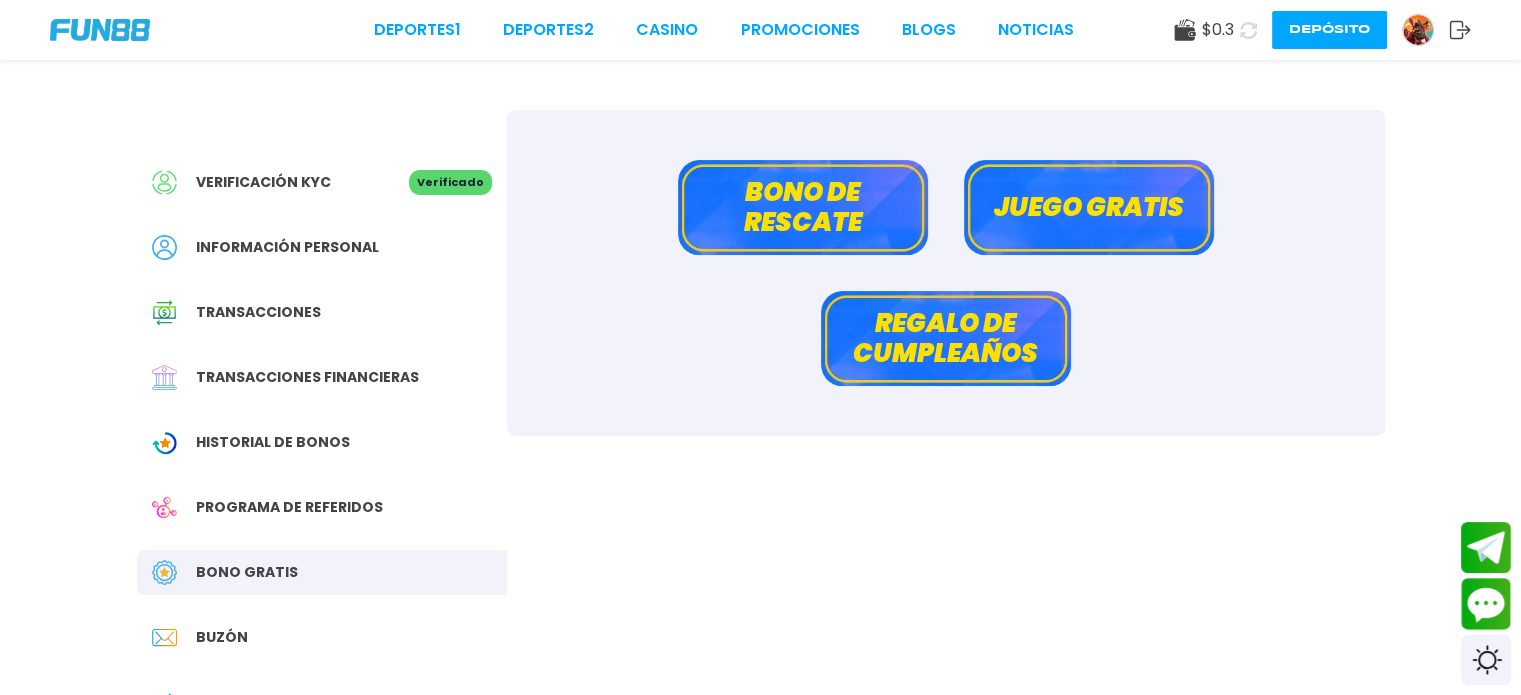 click on "Juego gratis" at bounding box center (1089, 207) 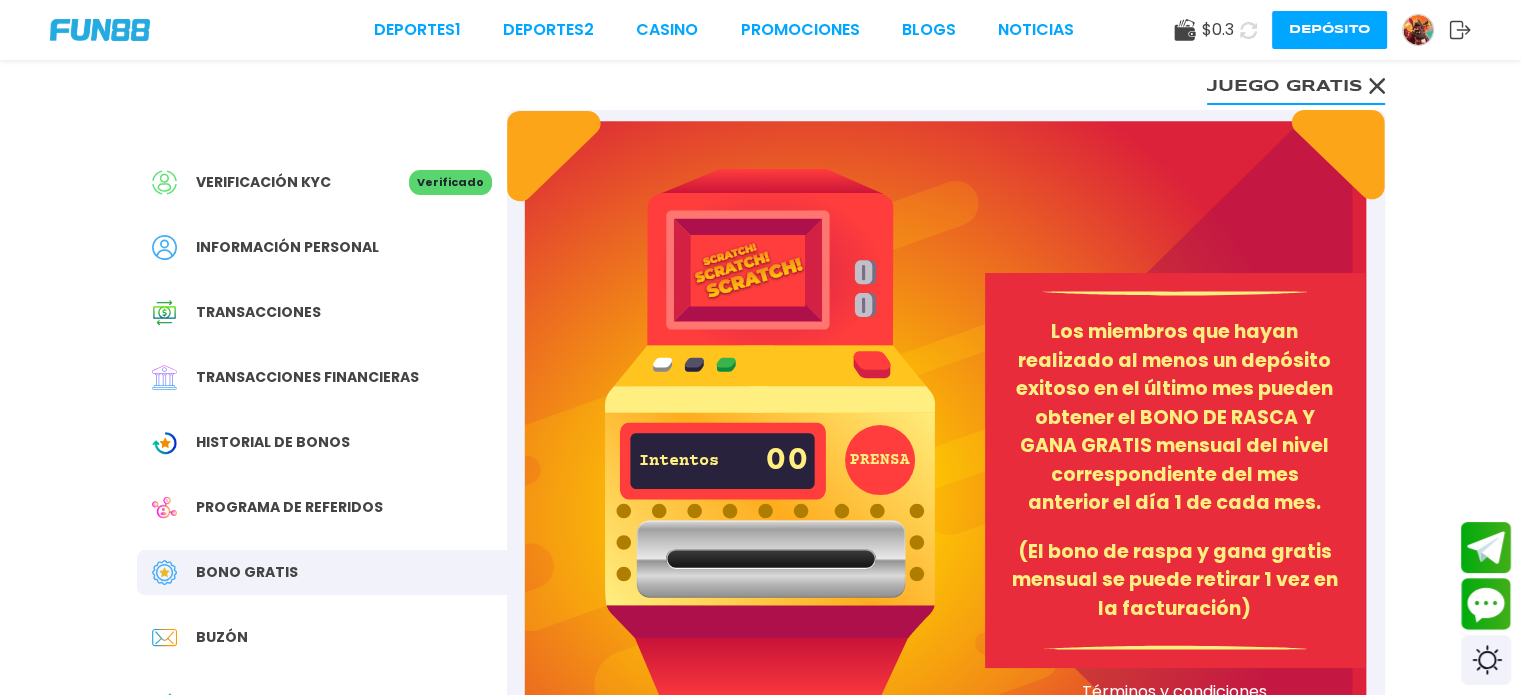 scroll, scrollTop: 66, scrollLeft: 0, axis: vertical 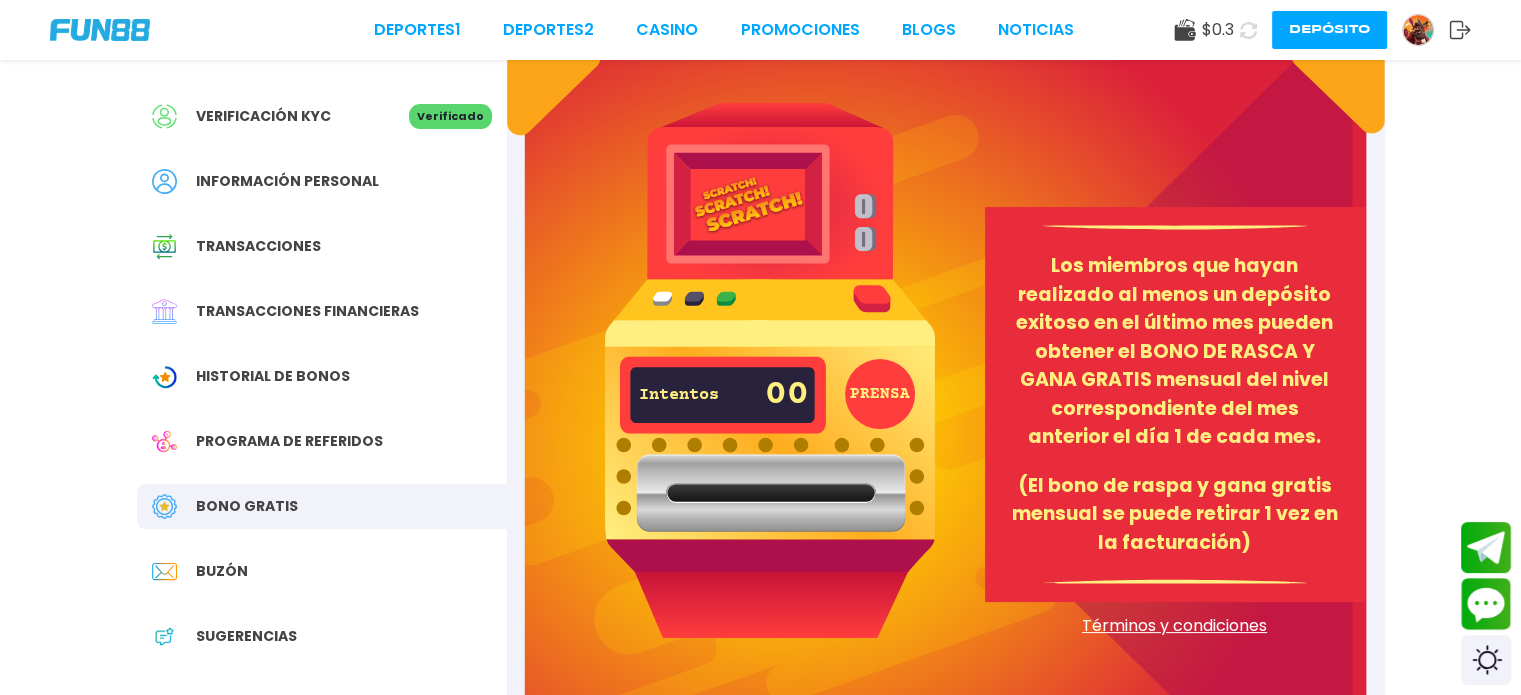 click on "PRENSA" at bounding box center [880, 394] 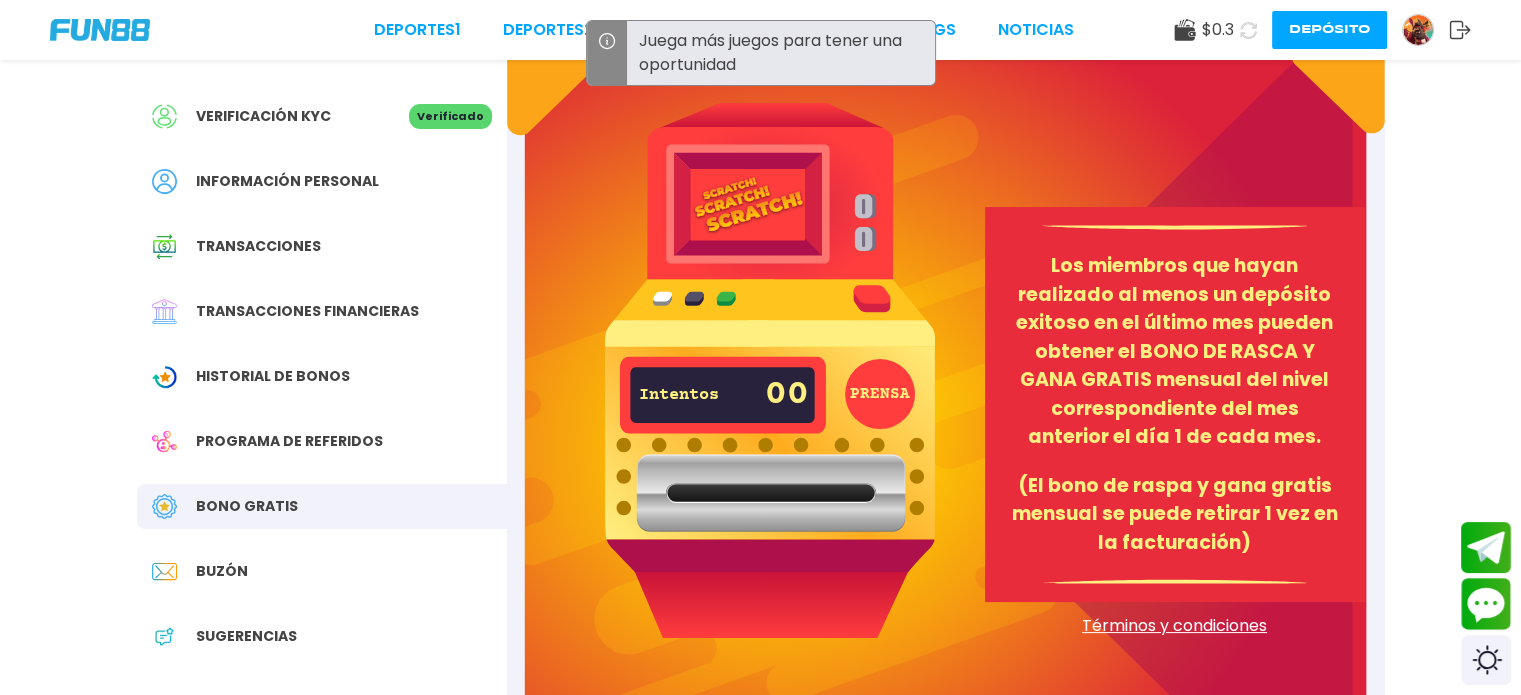 click on "PRENSA" at bounding box center (880, 394) 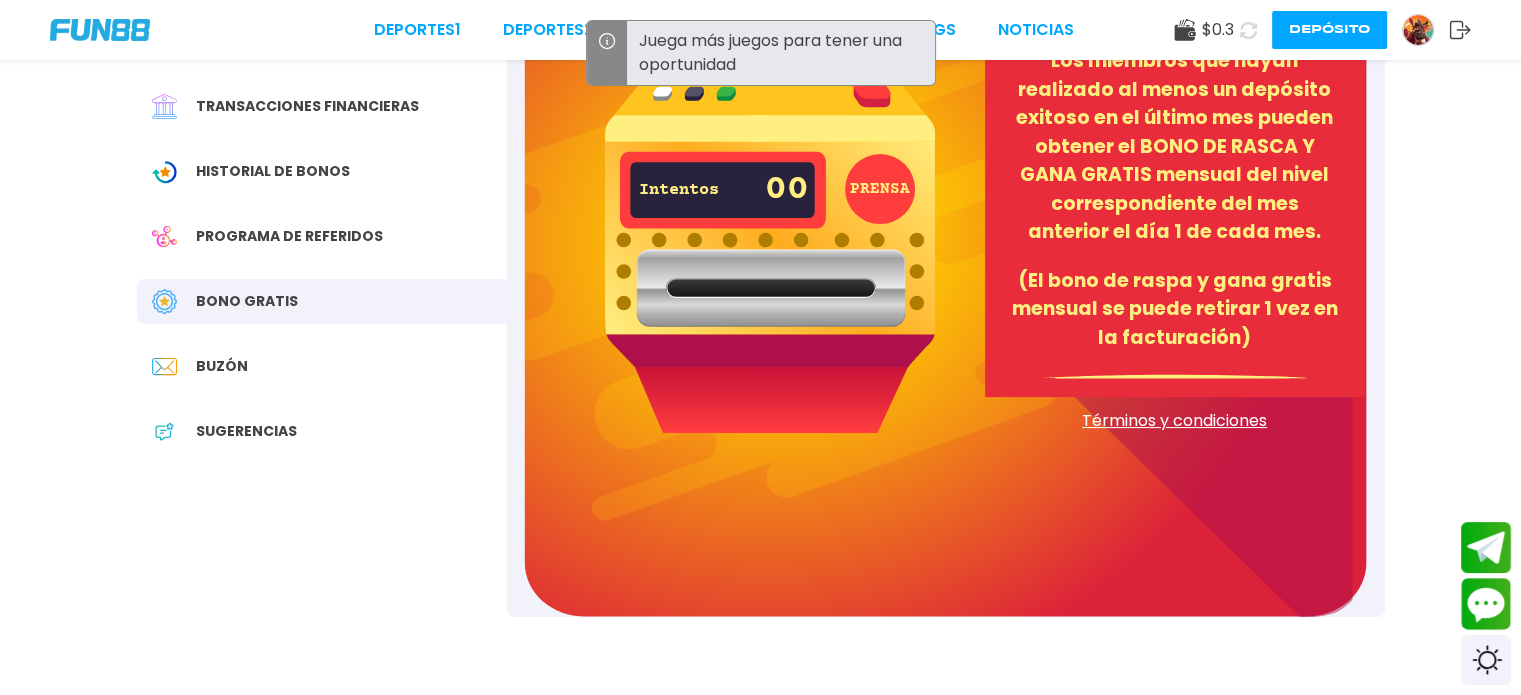 scroll, scrollTop: 0, scrollLeft: 0, axis: both 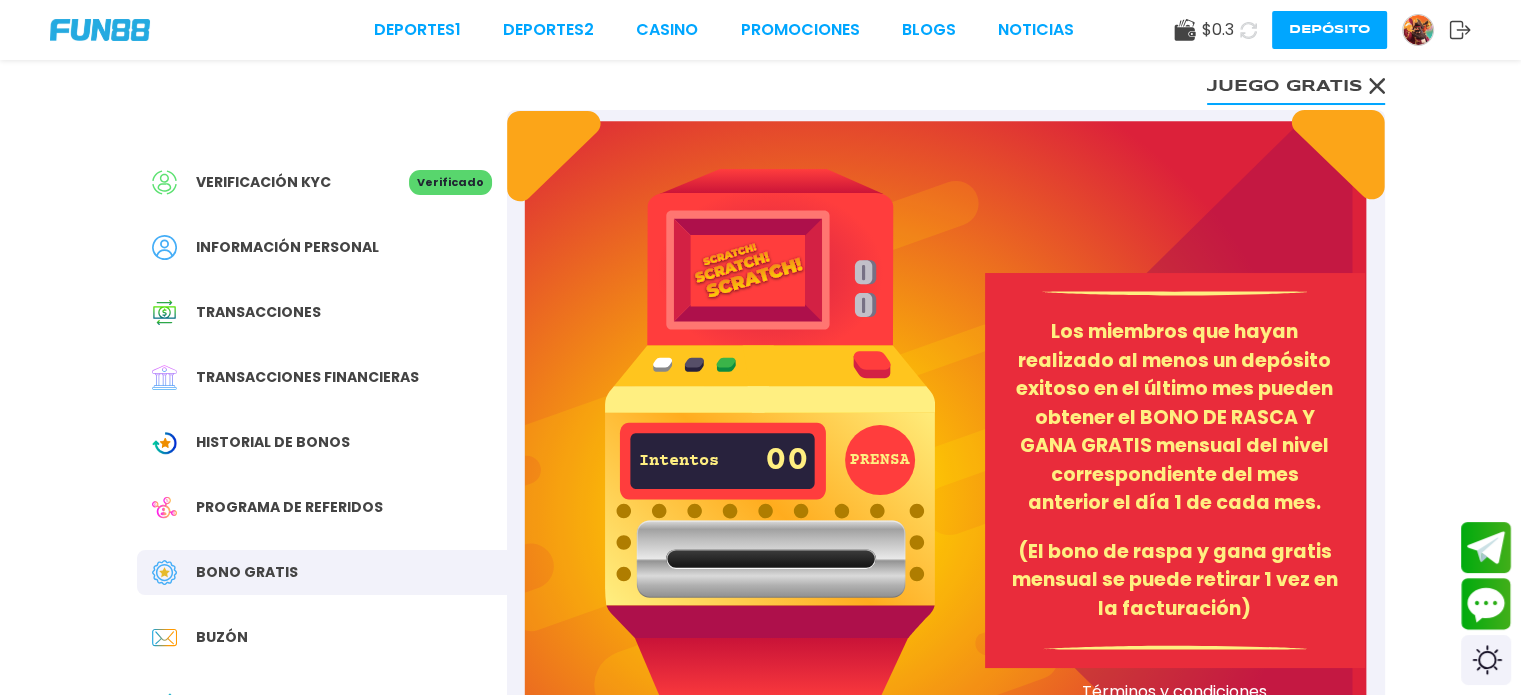 click on "Información personal" at bounding box center [287, 247] 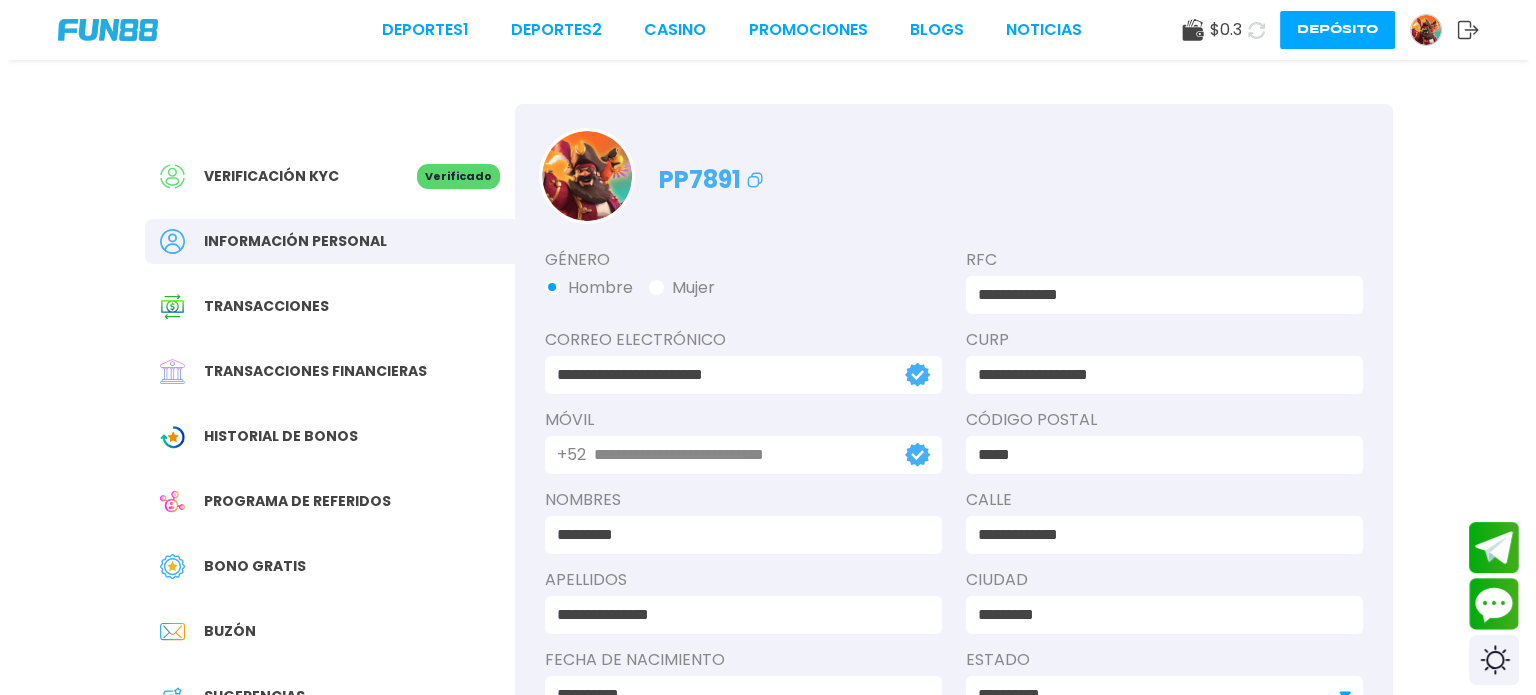 scroll, scrollTop: 406, scrollLeft: 0, axis: vertical 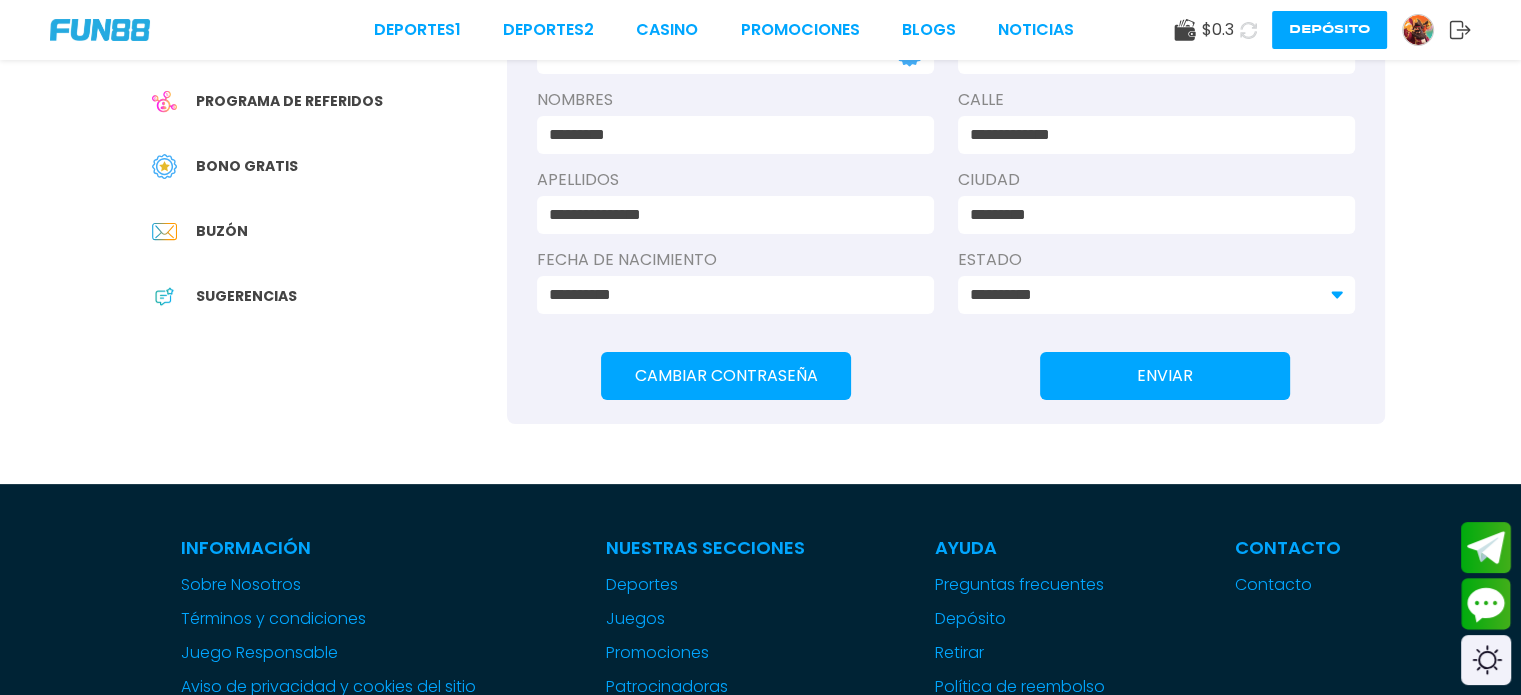 click 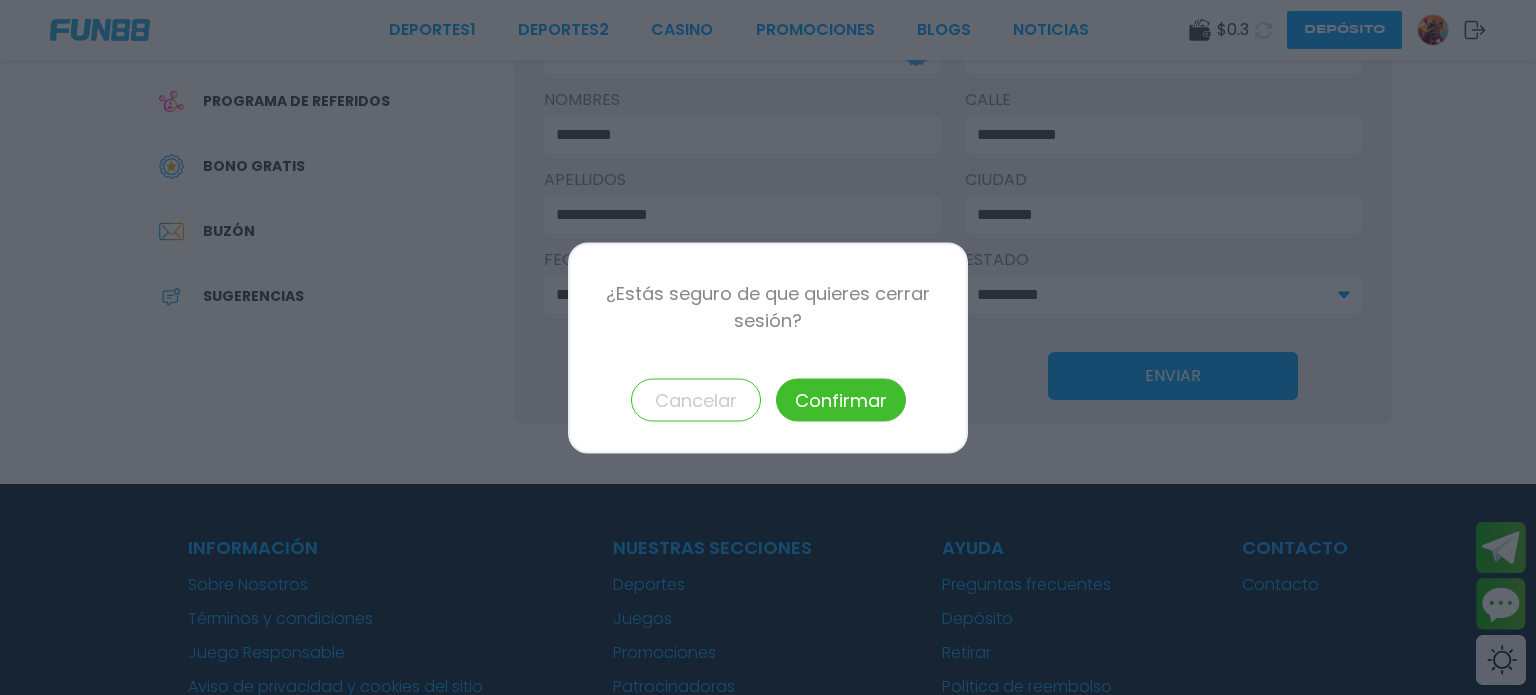 click on "Confirmar" at bounding box center [841, 399] 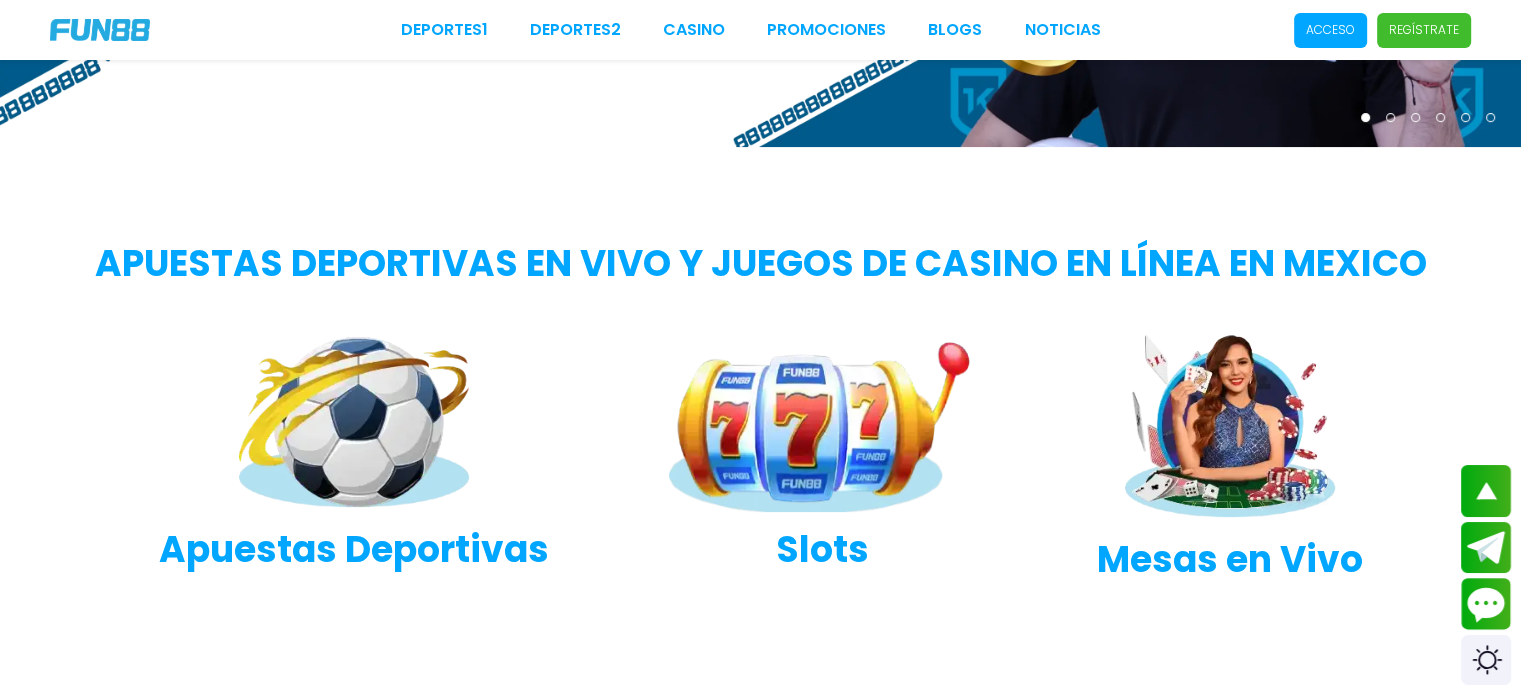 scroll, scrollTop: 406, scrollLeft: 0, axis: vertical 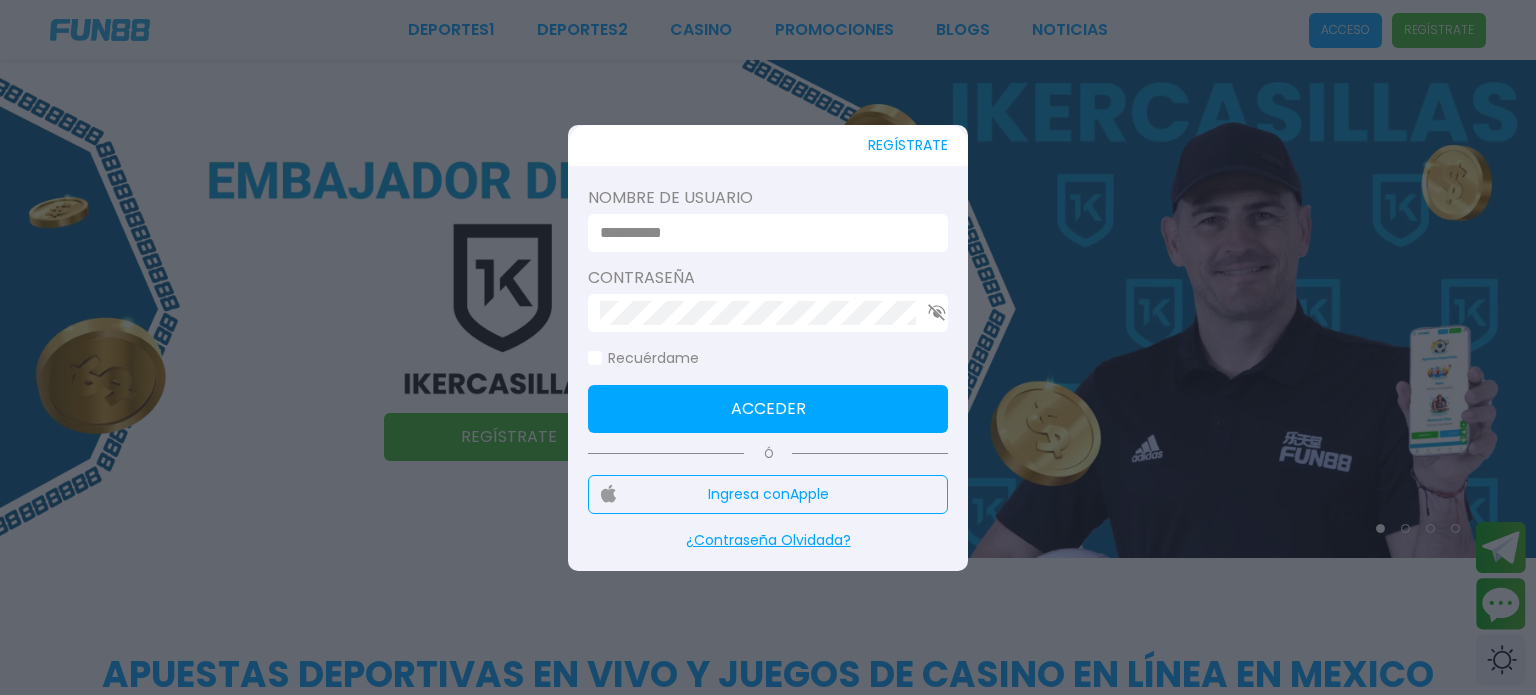 type on "******" 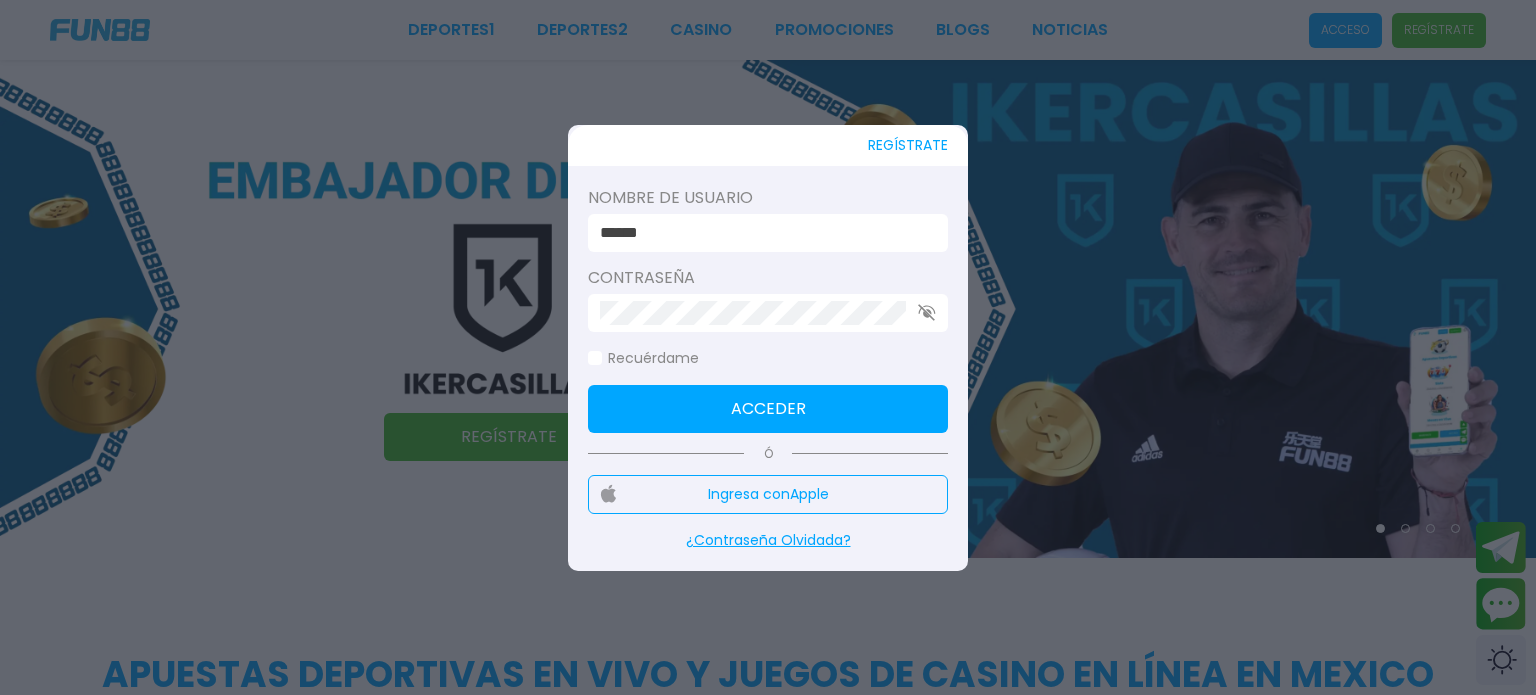 click on "******" at bounding box center [762, 233] 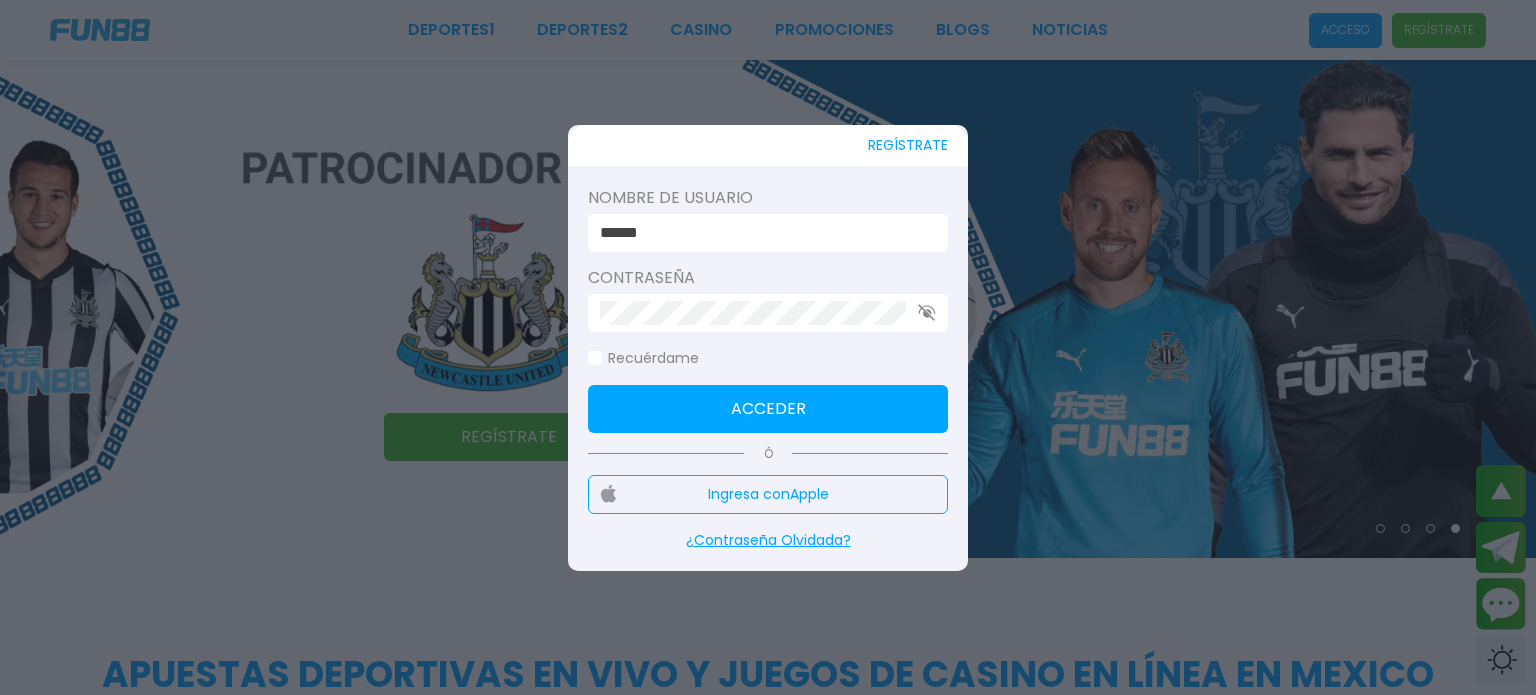 scroll, scrollTop: 406, scrollLeft: 0, axis: vertical 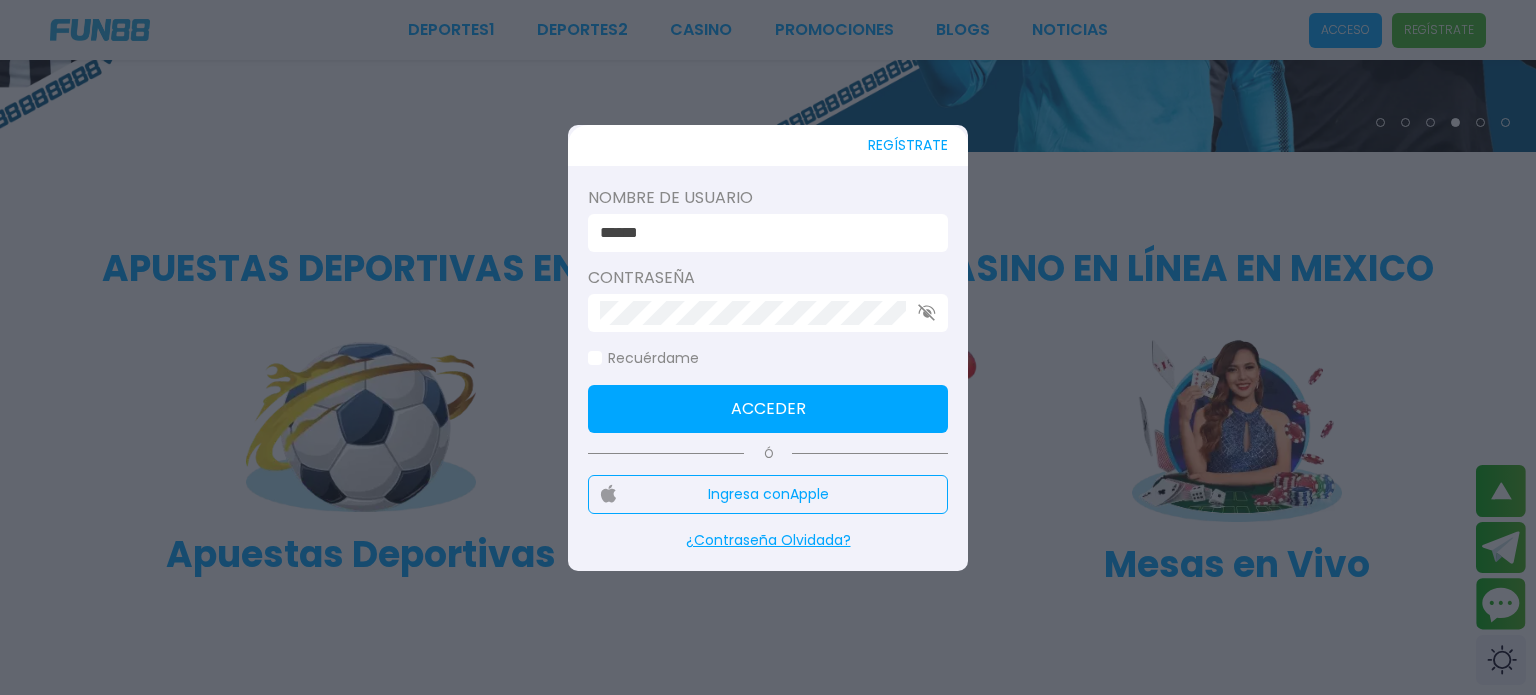 click on "******" at bounding box center [762, 233] 